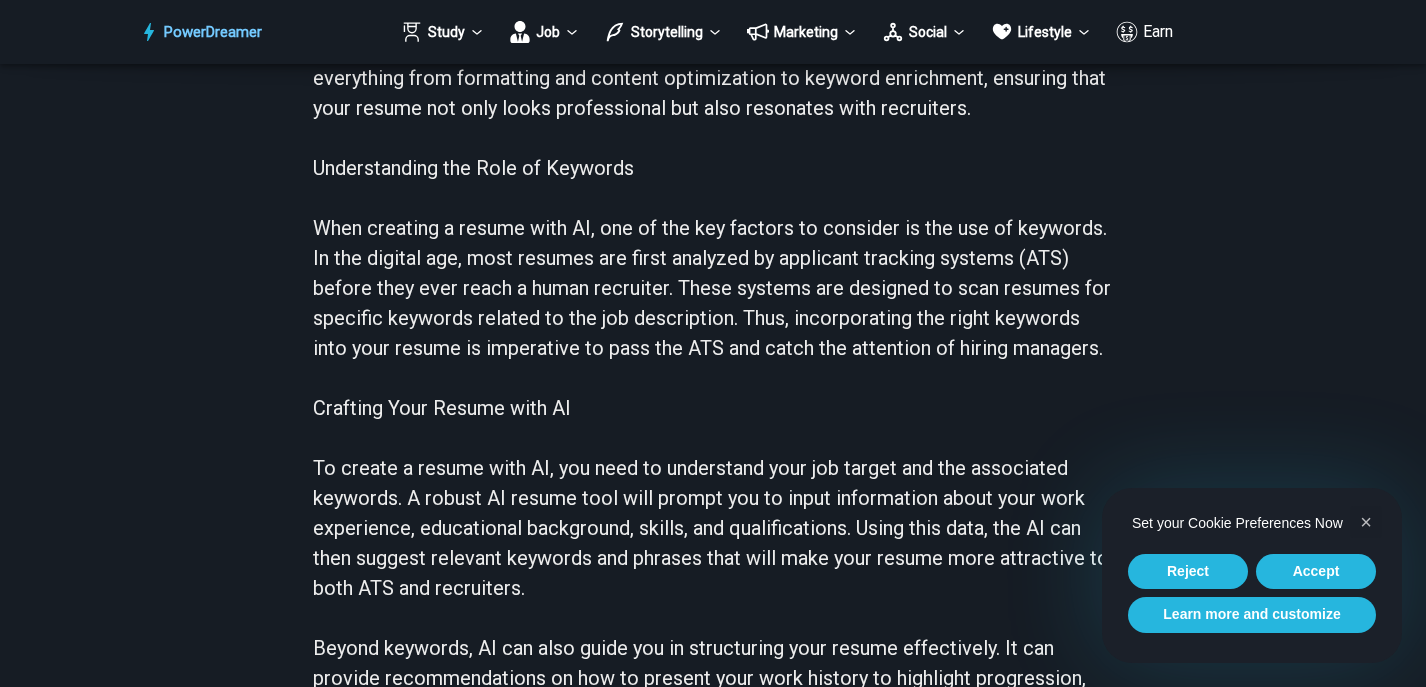 scroll, scrollTop: 0, scrollLeft: 0, axis: both 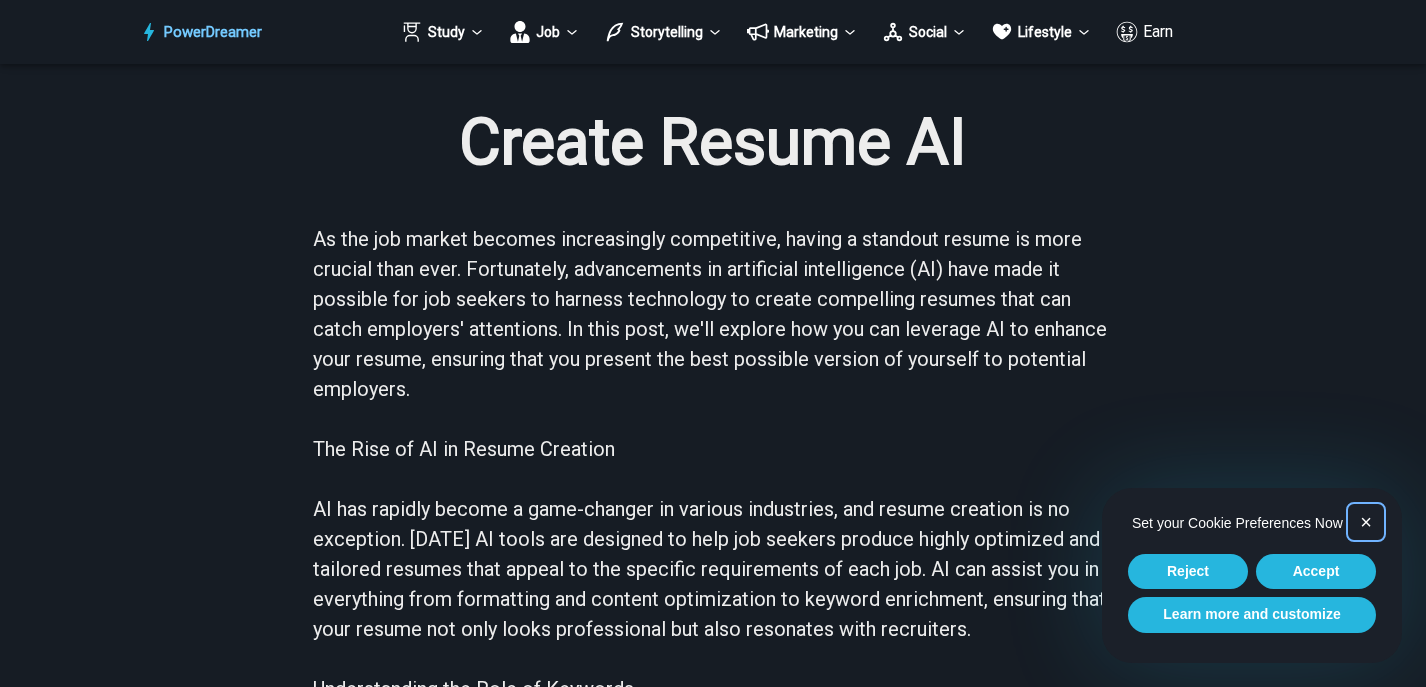 click on "×" at bounding box center (1366, 522) 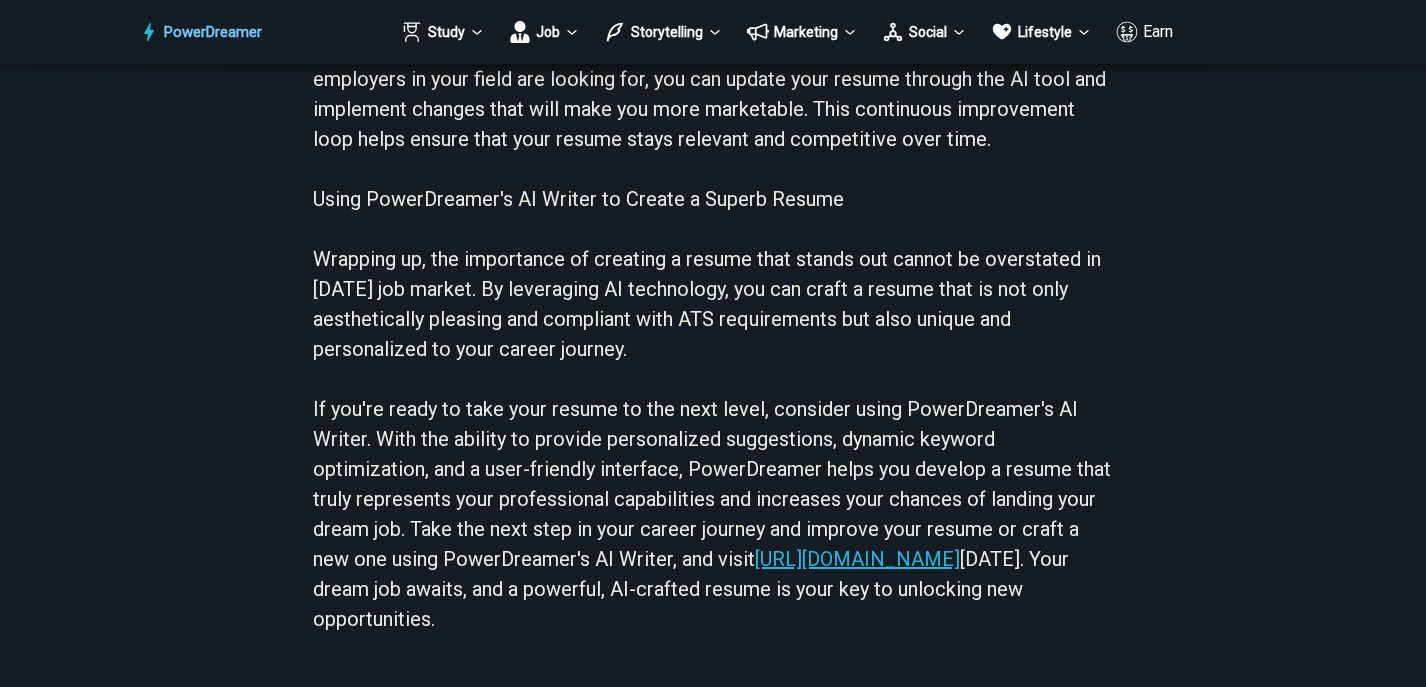 scroll, scrollTop: 1691, scrollLeft: 0, axis: vertical 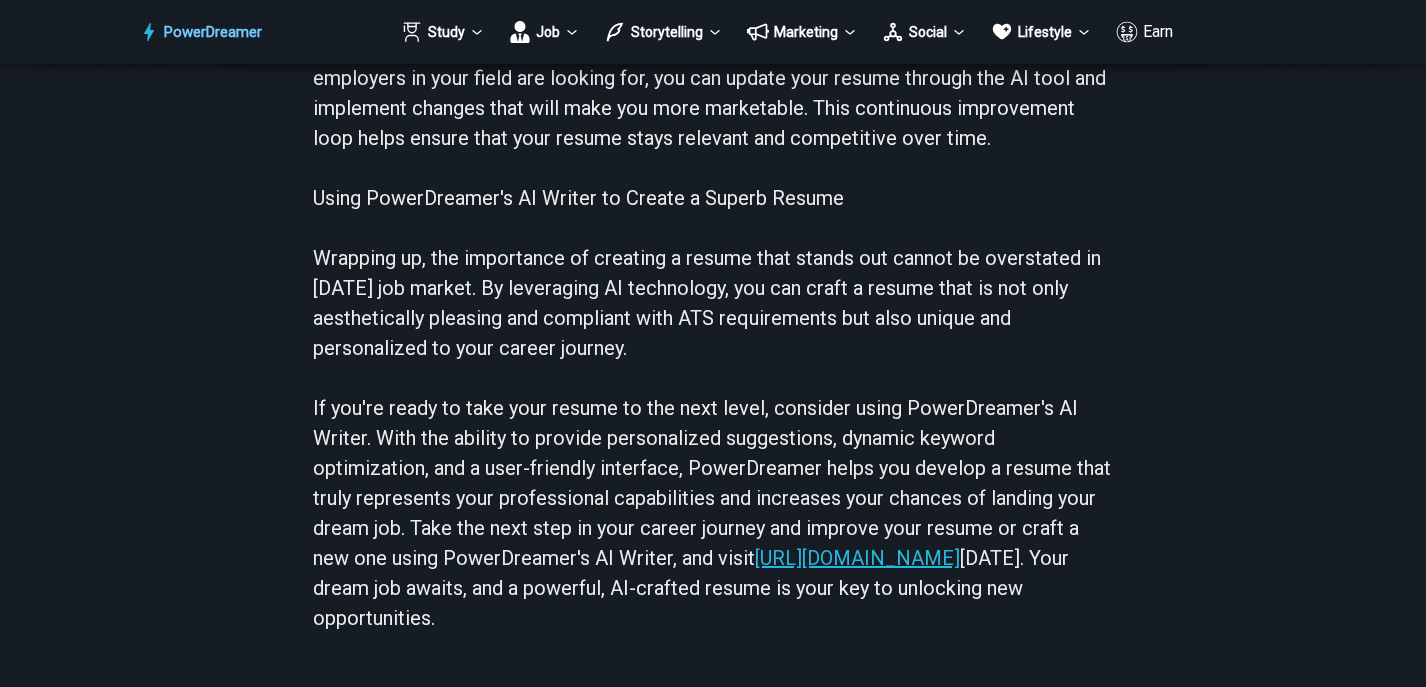 click on "https://powerdreamer.com/resume-writer" at bounding box center (857, 558) 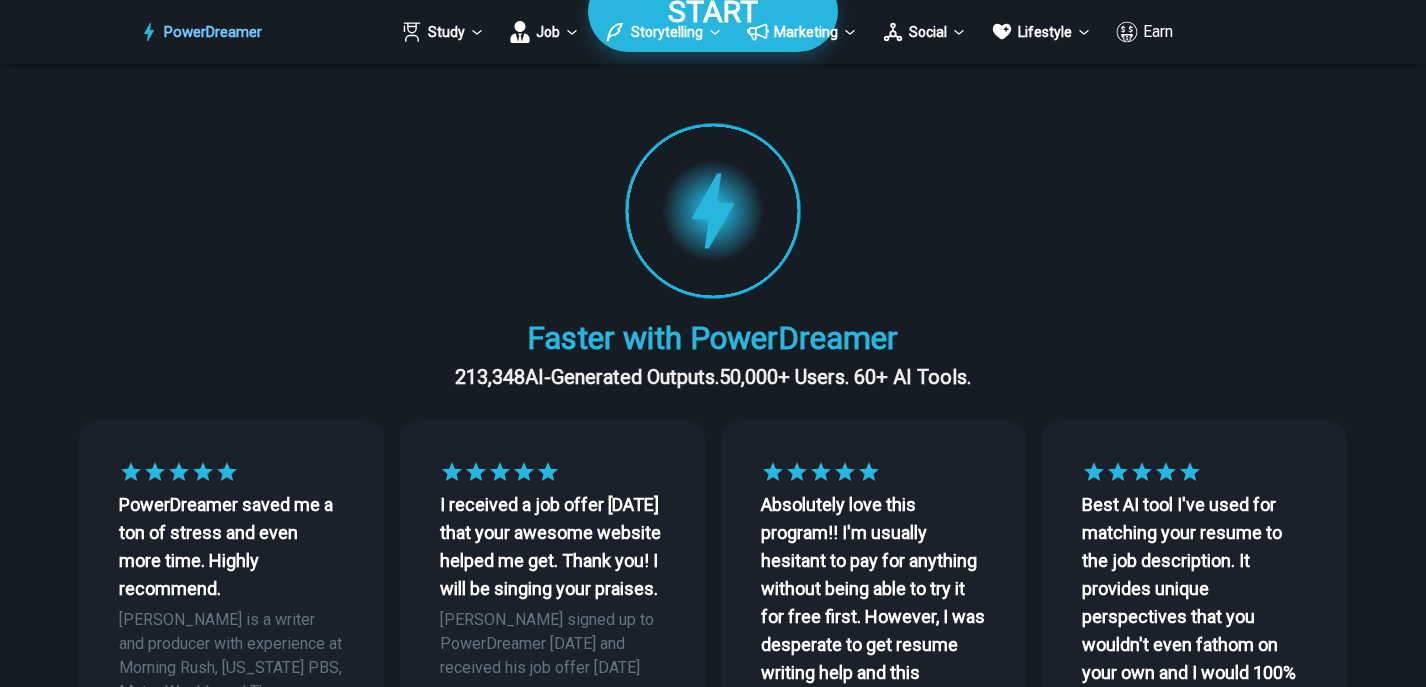 scroll, scrollTop: 0, scrollLeft: 0, axis: both 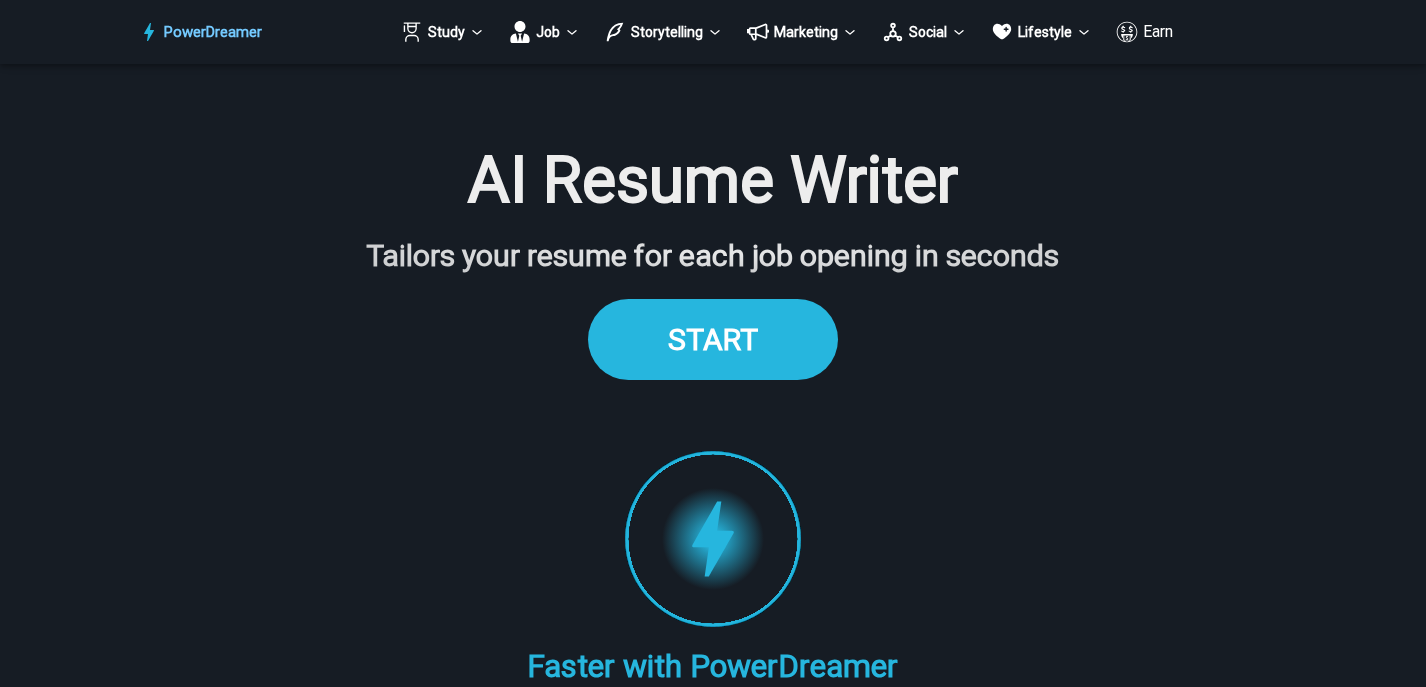click on "START" at bounding box center [713, 339] 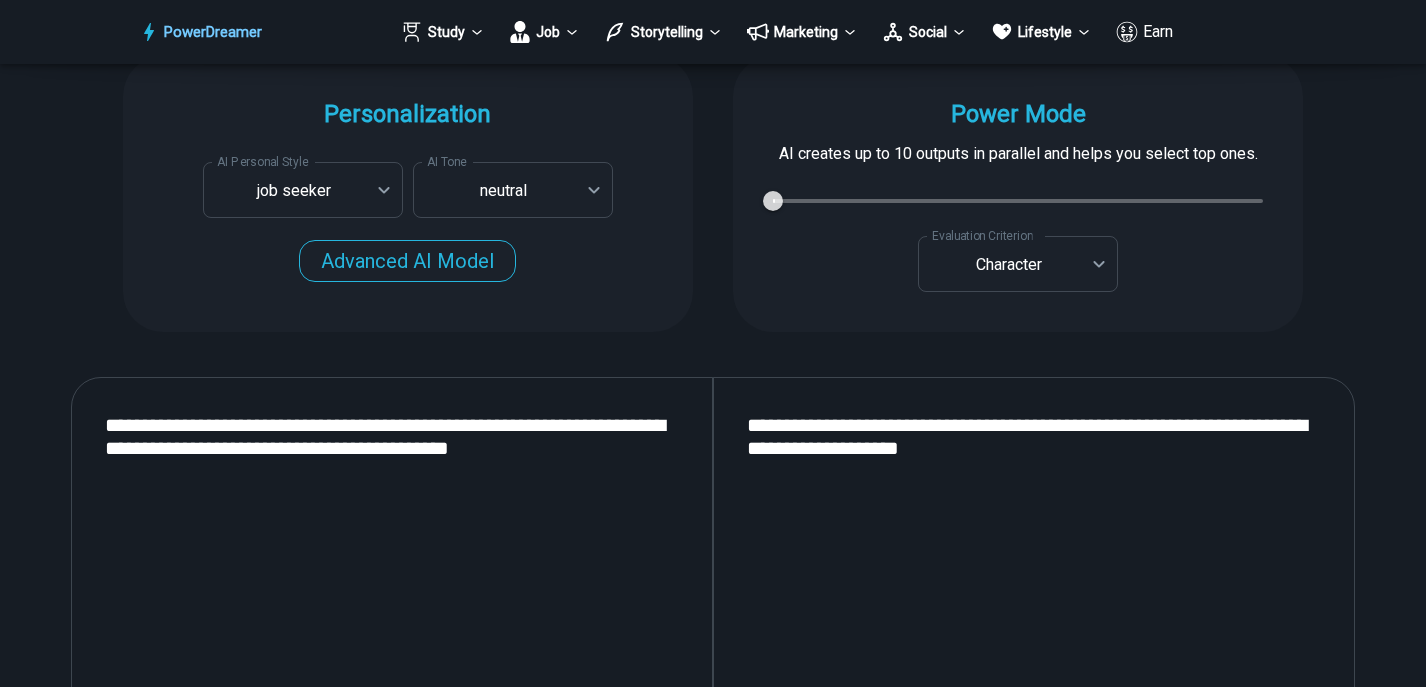 scroll, scrollTop: 2018, scrollLeft: 0, axis: vertical 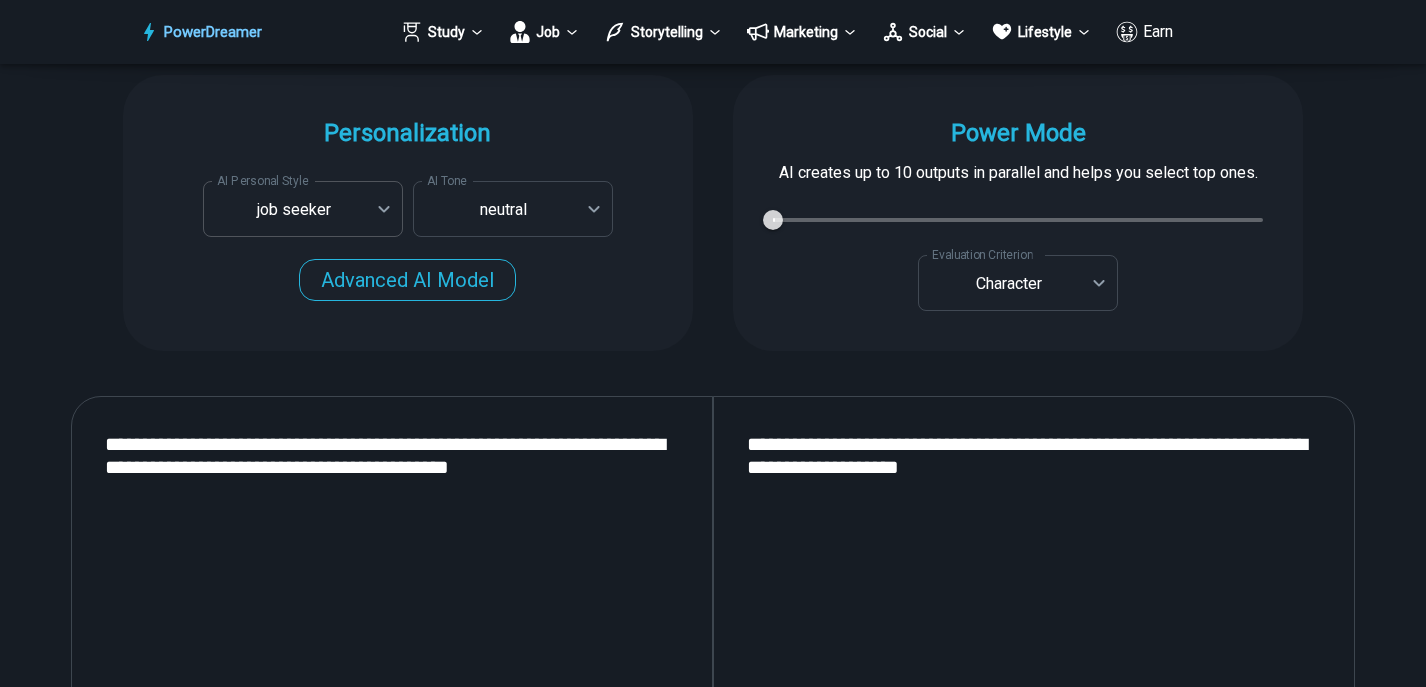 click on "PowerDreamer Study Job Storytelling Marketing Social Lifestyle Earn AI Resume Writer Tailors your resume for each job opening in seconds START Faster with PowerDreamer 213,348  AI-Generated Outputs.  50,000+ Users. 60+ AI Tools. PowerDreamer saved me a ton of stress and even more time. Highly recommend. [PERSON_NAME] is a writer and producer with experience at Morning Rush, [US_STATE] PBS, Metro Weekly and The [US_STATE] Times I received a job offer [DATE] that your awesome website helped me get. Thank you! I will be singing your praises. [PERSON_NAME] signed up to PowerDreamer [DATE] and received his job offer [DATE] Absolutely love this program!! I'm usually hesitant to pay for anything without being able to try it for free first. However, I was desperate to get resume writing help and this program far exceeded my expectations! I have been telling anyone I know looking for a job to try it. [PERSON_NAME] [PERSON_NAME], Product Manager in E-Commerce [PERSON_NAME] [PERSON_NAME] [PERSON_NAME] Personalization AI Tone" at bounding box center (713, 2745) 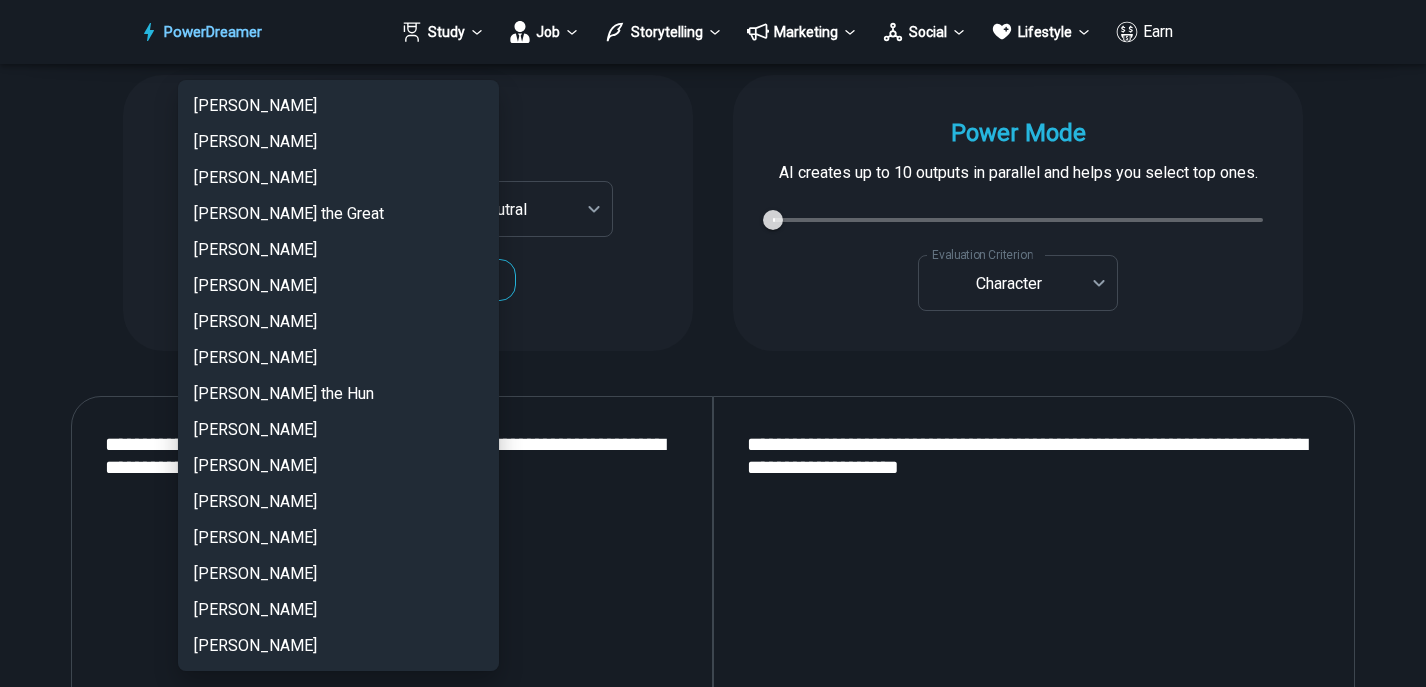 scroll, scrollTop: 4375, scrollLeft: 0, axis: vertical 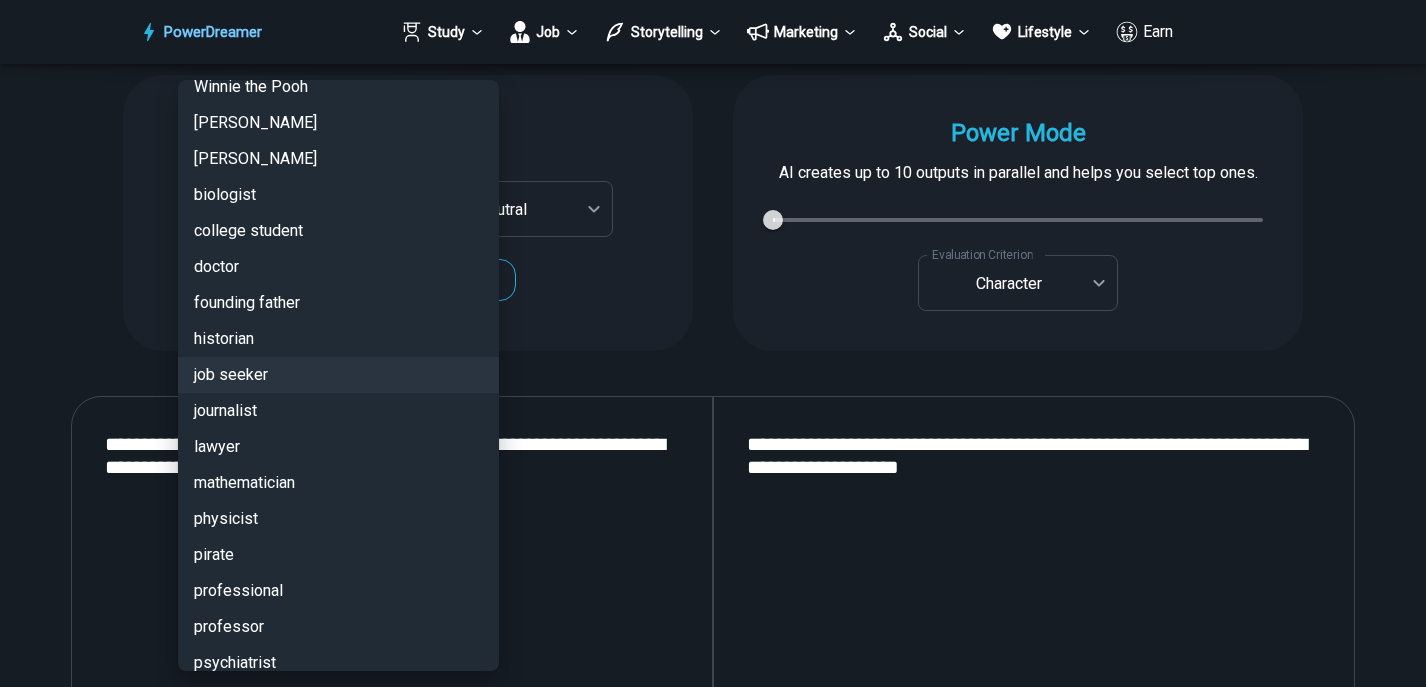click on "job seeker" at bounding box center [338, 375] 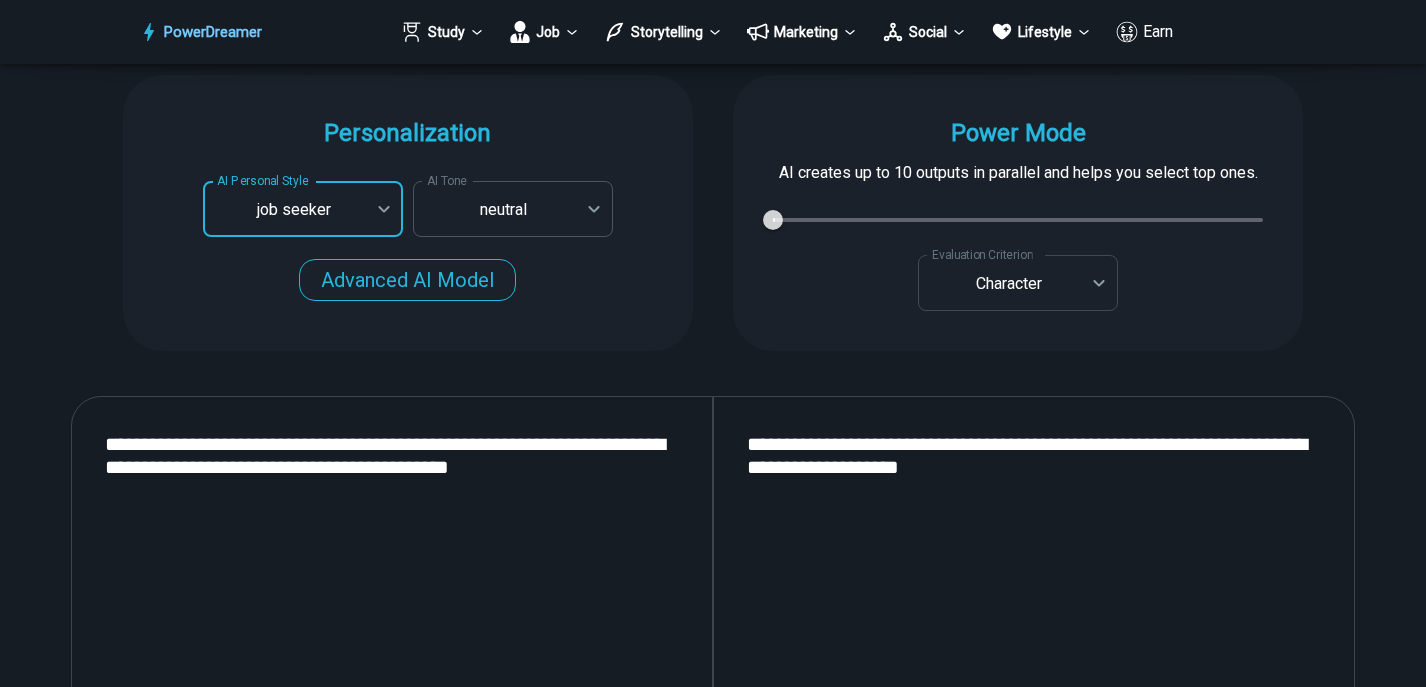 click on "PowerDreamer Study Job Storytelling Marketing Social Lifestyle Earn AI Resume Writer Tailors your resume for each job opening in seconds START Faster with PowerDreamer 213,348  AI-Generated Outputs.  50,000+ Users. 60+ AI Tools. PowerDreamer saved me a ton of stress and even more time. Highly recommend. [PERSON_NAME] is a writer and producer with experience at Morning Rush, [US_STATE] PBS, Metro Weekly and The [US_STATE] Times I received a job offer [DATE] that your awesome website helped me get. Thank you! I will be singing your praises. [PERSON_NAME] signed up to PowerDreamer [DATE] and received his job offer [DATE] Absolutely love this program!! I'm usually hesitant to pay for anything without being able to try it for free first. However, I was desperate to get resume writing help and this program far exceeded my expectations! I have been telling anyone I know looking for a job to try it. [PERSON_NAME] [PERSON_NAME], Product Manager in E-Commerce [PERSON_NAME] [PERSON_NAME] [PERSON_NAME] Personalization AI Tone" at bounding box center (713, 2745) 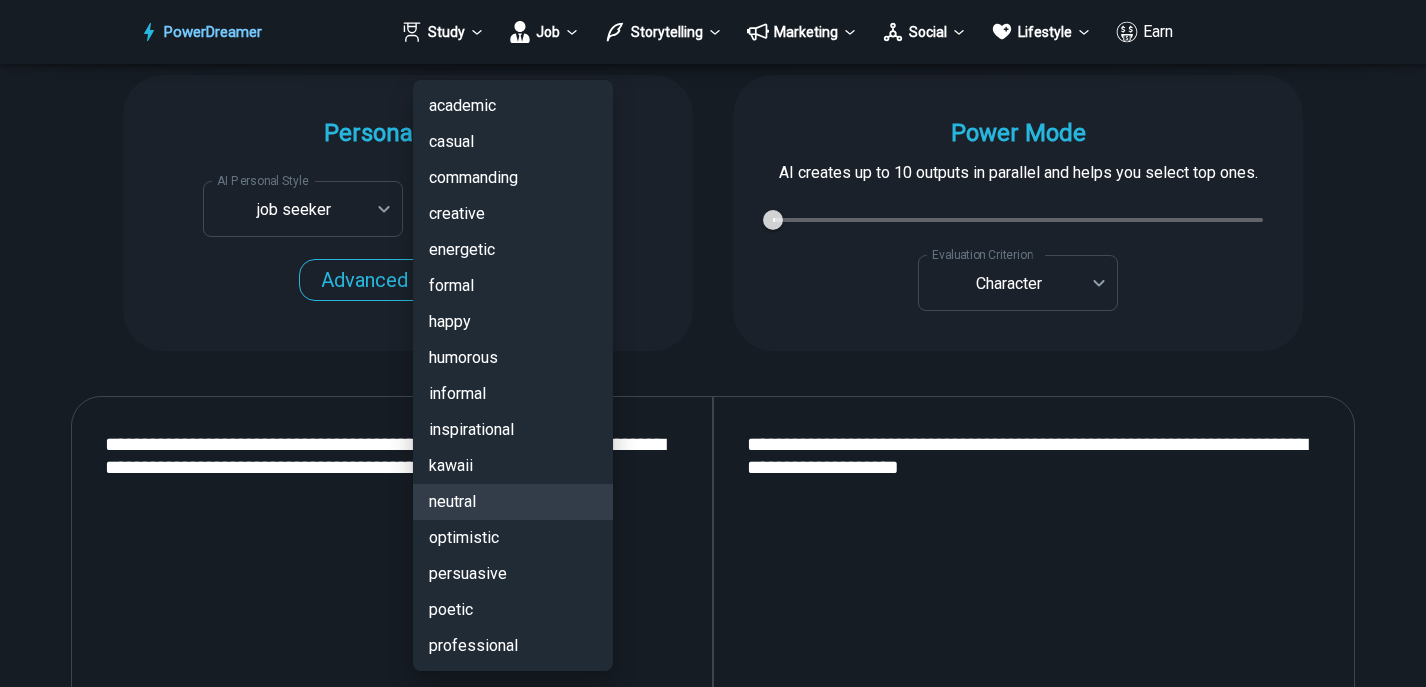 click at bounding box center [713, 343] 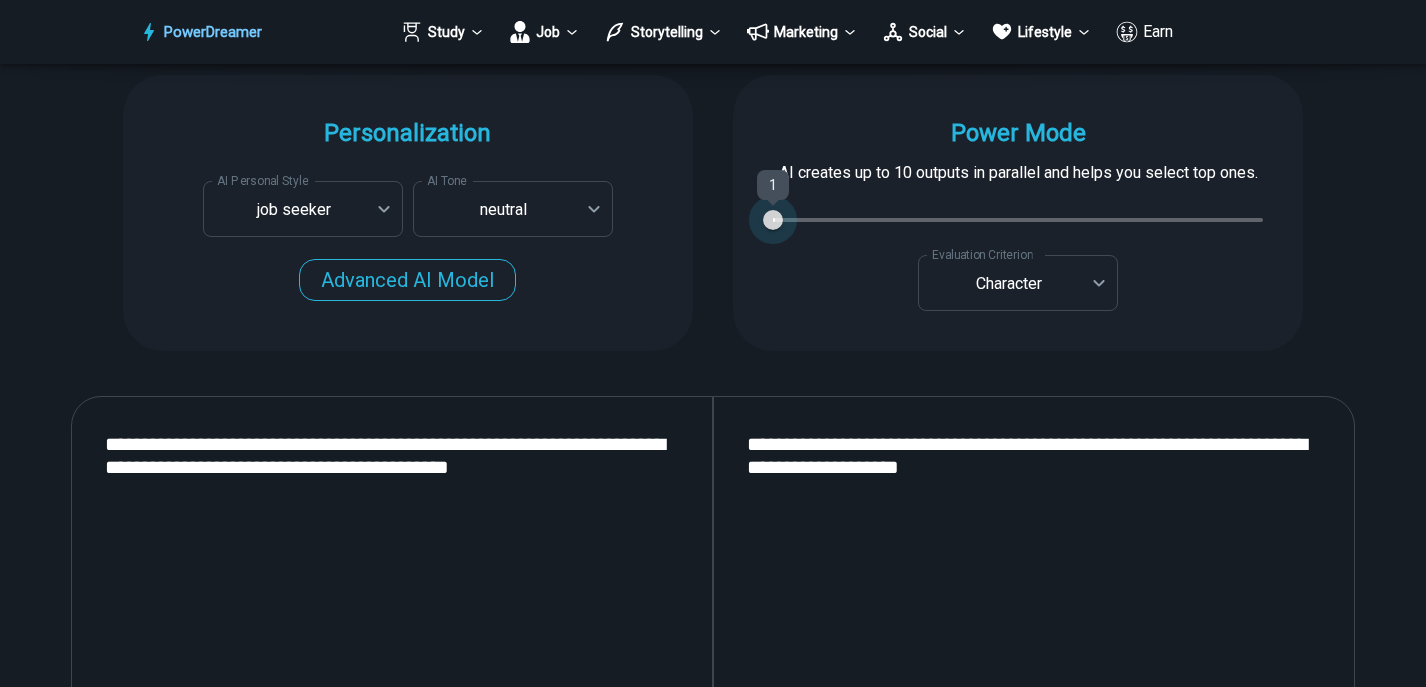 type on "*" 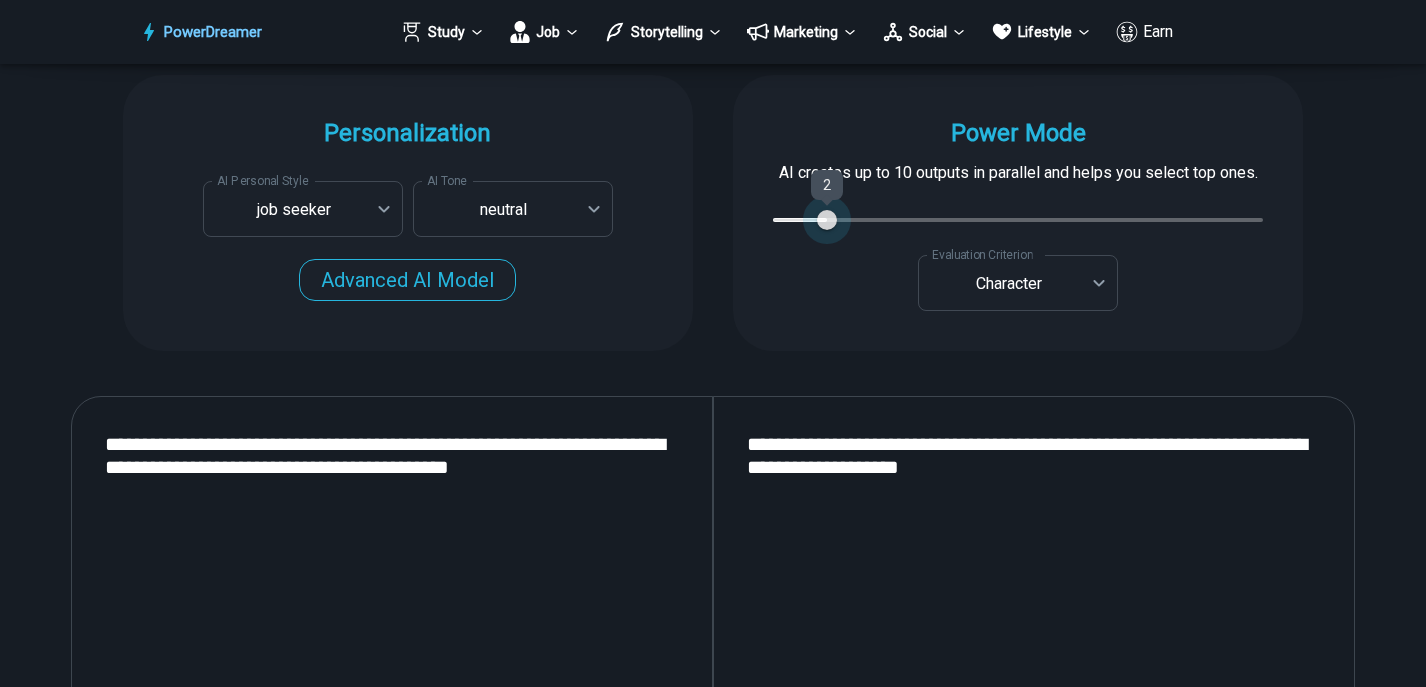 drag, startPoint x: 778, startPoint y: 223, endPoint x: 809, endPoint y: 223, distance: 31 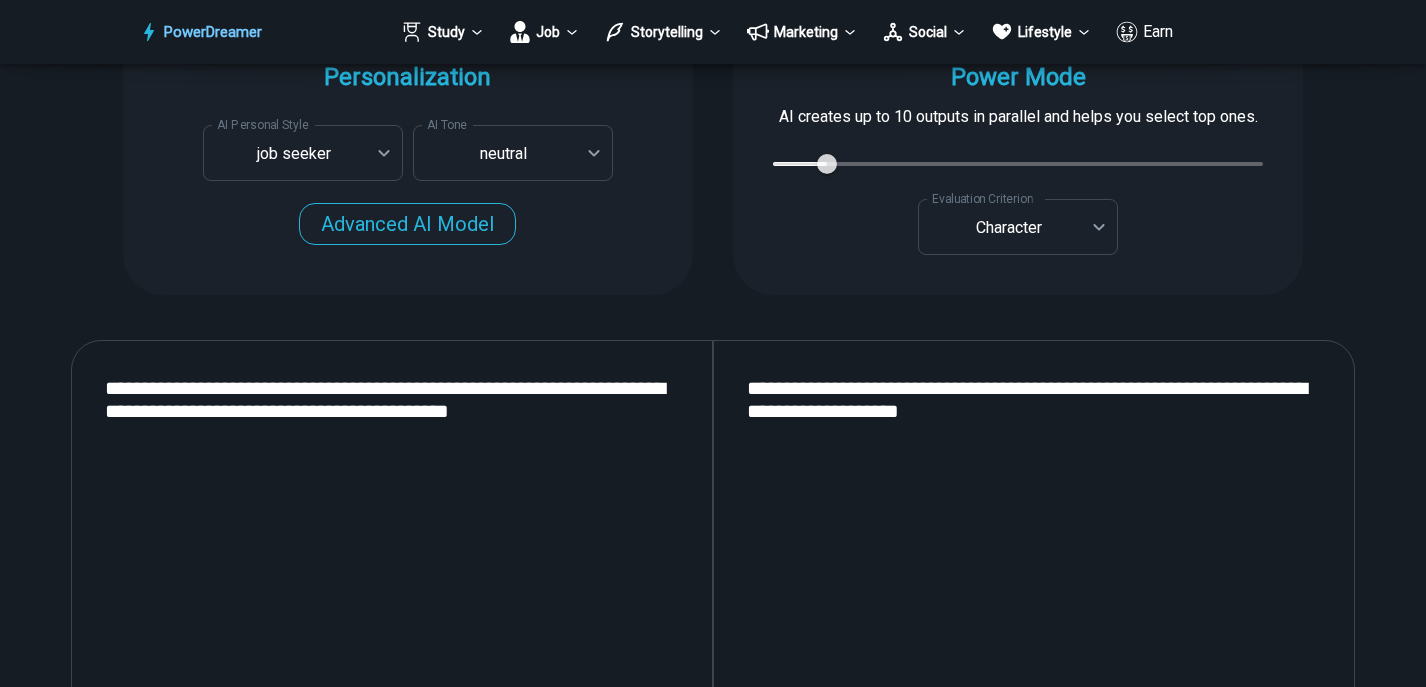 scroll, scrollTop: 2082, scrollLeft: 0, axis: vertical 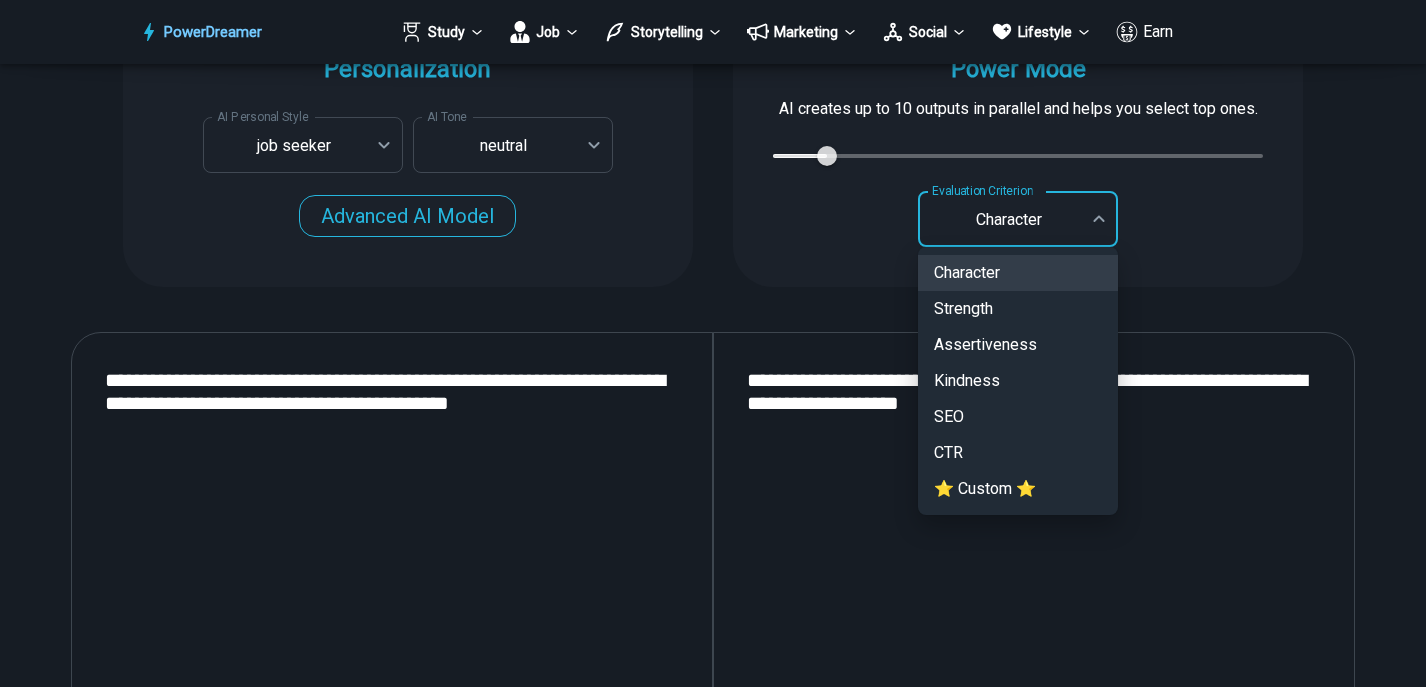 click on "PowerDreamer Study Job Storytelling Marketing Social Lifestyle Earn AI Resume Writer Tailors your resume for each job opening in seconds START Faster with PowerDreamer 213,348  AI-Generated Outputs.  50,000+ Users. 60+ AI Tools. PowerDreamer saved me a ton of stress and even more time. Highly recommend. [PERSON_NAME] is a writer and producer with experience at Morning Rush, [US_STATE] PBS, Metro Weekly and The [US_STATE] Times I received a job offer [DATE] that your awesome website helped me get. Thank you! I will be singing your praises. [PERSON_NAME] signed up to PowerDreamer [DATE] and received his job offer [DATE] Absolutely love this program!! I'm usually hesitant to pay for anything without being able to try it for free first. However, I was desperate to get resume writing help and this program far exceeded my expectations! I have been telling anyone I know looking for a job to try it. [PERSON_NAME] [PERSON_NAME], Product Manager in E-Commerce [PERSON_NAME] [PERSON_NAME] [PERSON_NAME] Personalization AI Tone" at bounding box center (713, 2681) 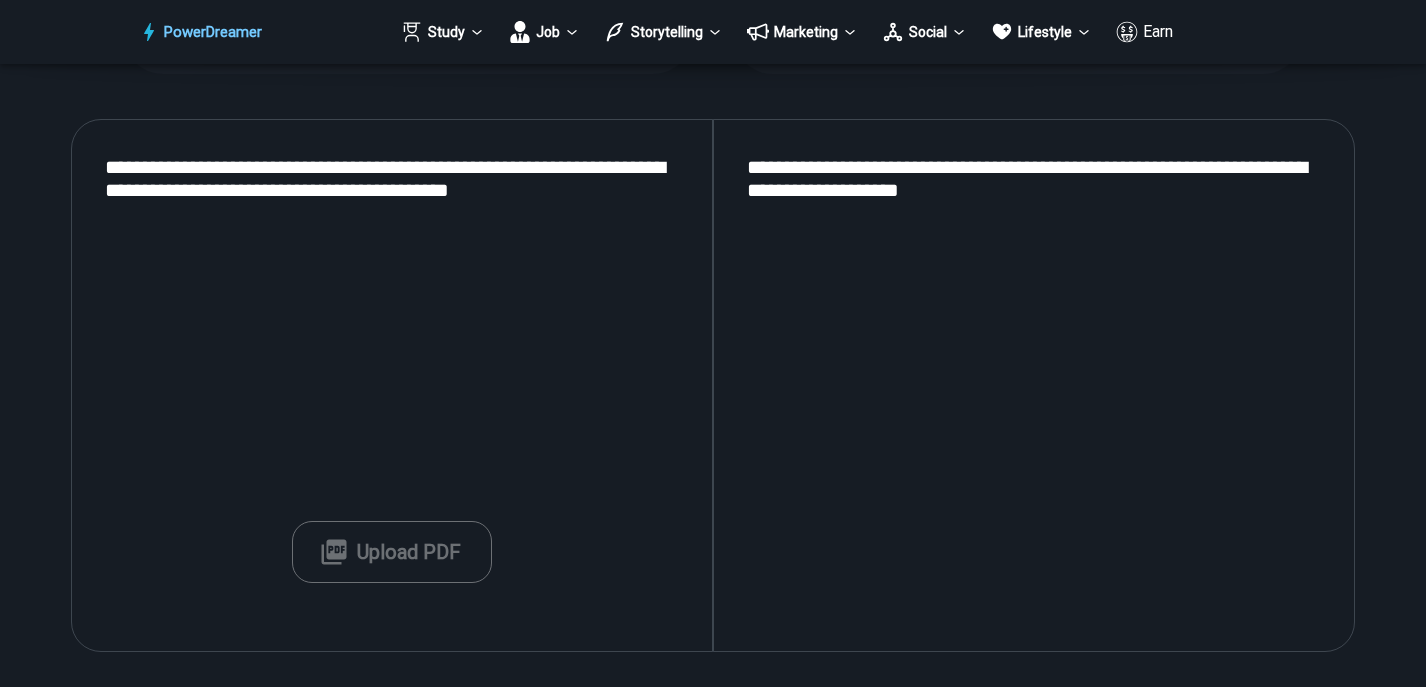 scroll, scrollTop: 2296, scrollLeft: 0, axis: vertical 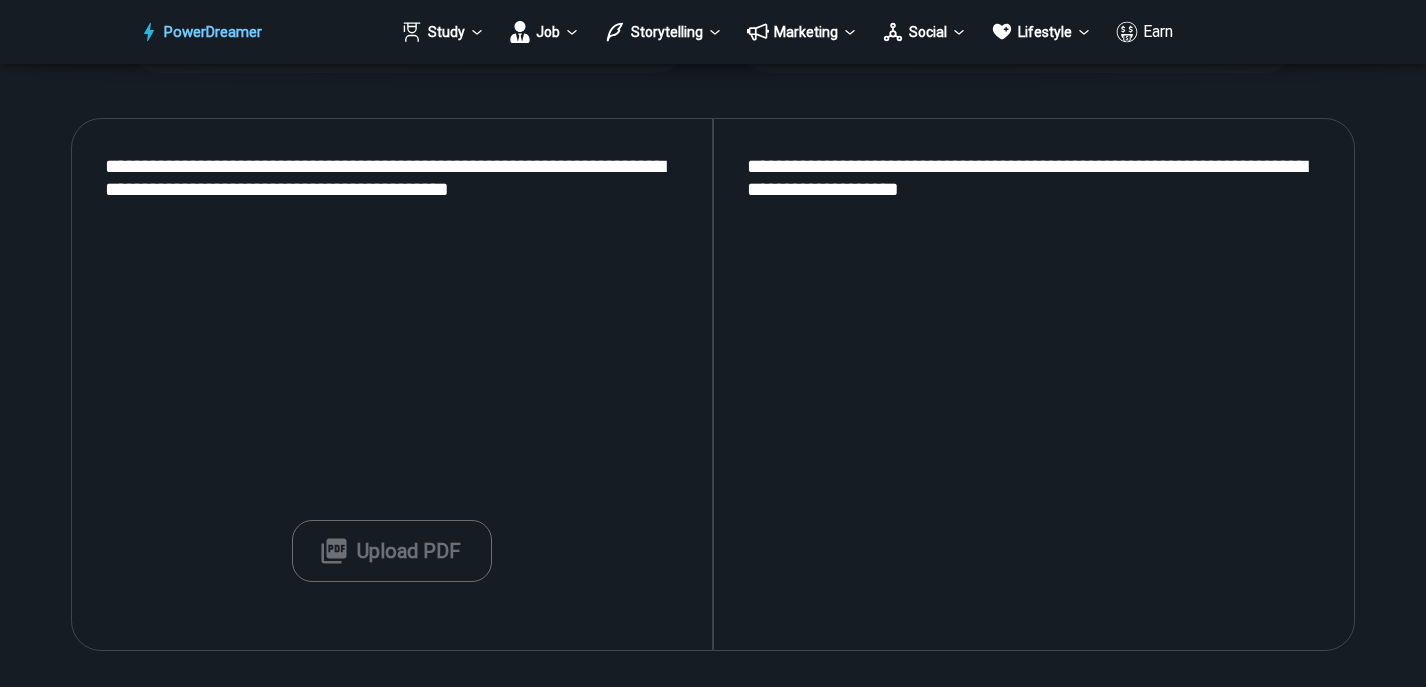 click on "**********" at bounding box center (1034, 385) 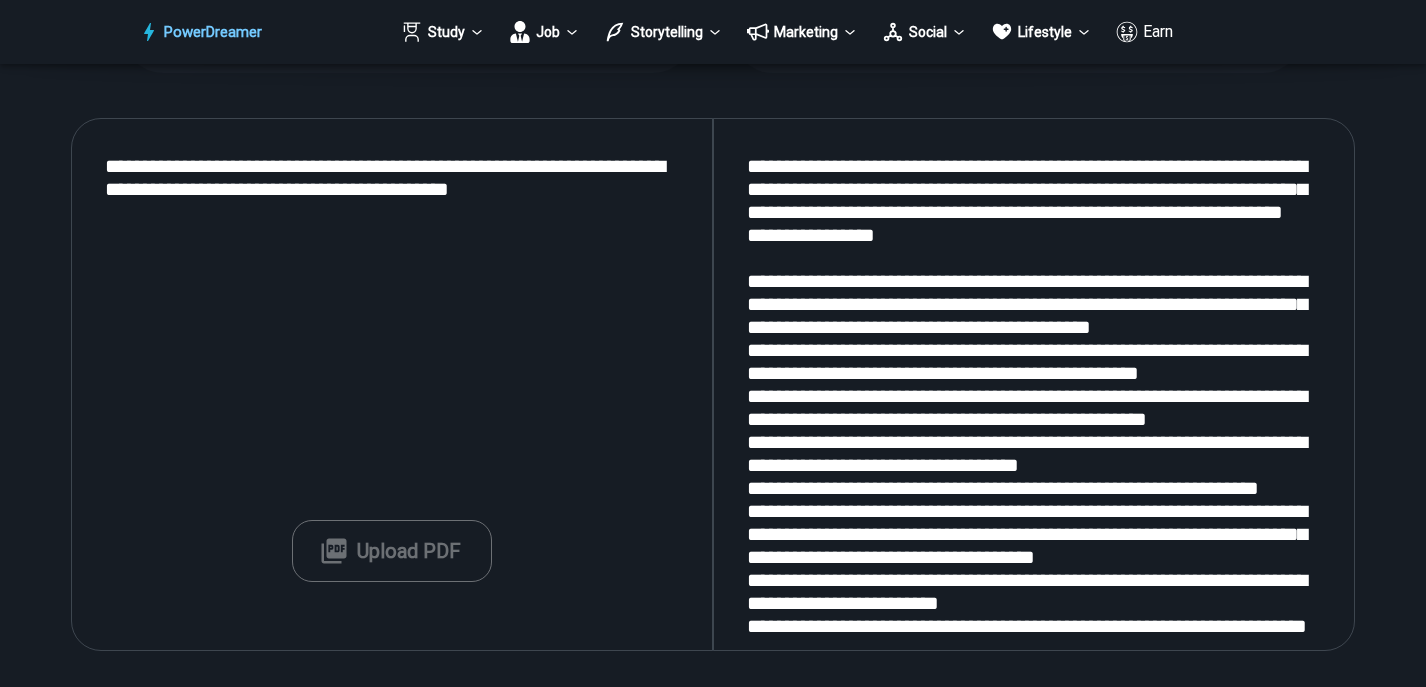 scroll, scrollTop: 0, scrollLeft: 0, axis: both 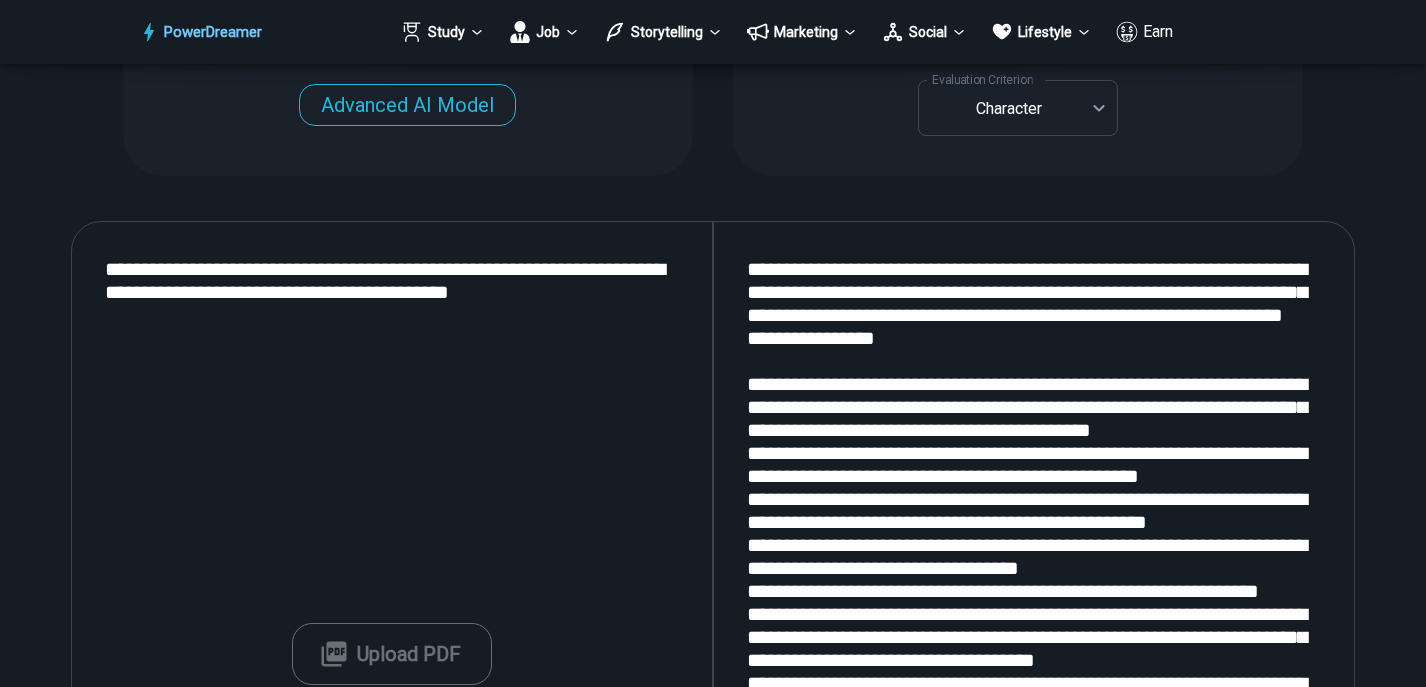 drag, startPoint x: 963, startPoint y: 255, endPoint x: 716, endPoint y: 222, distance: 249.1947 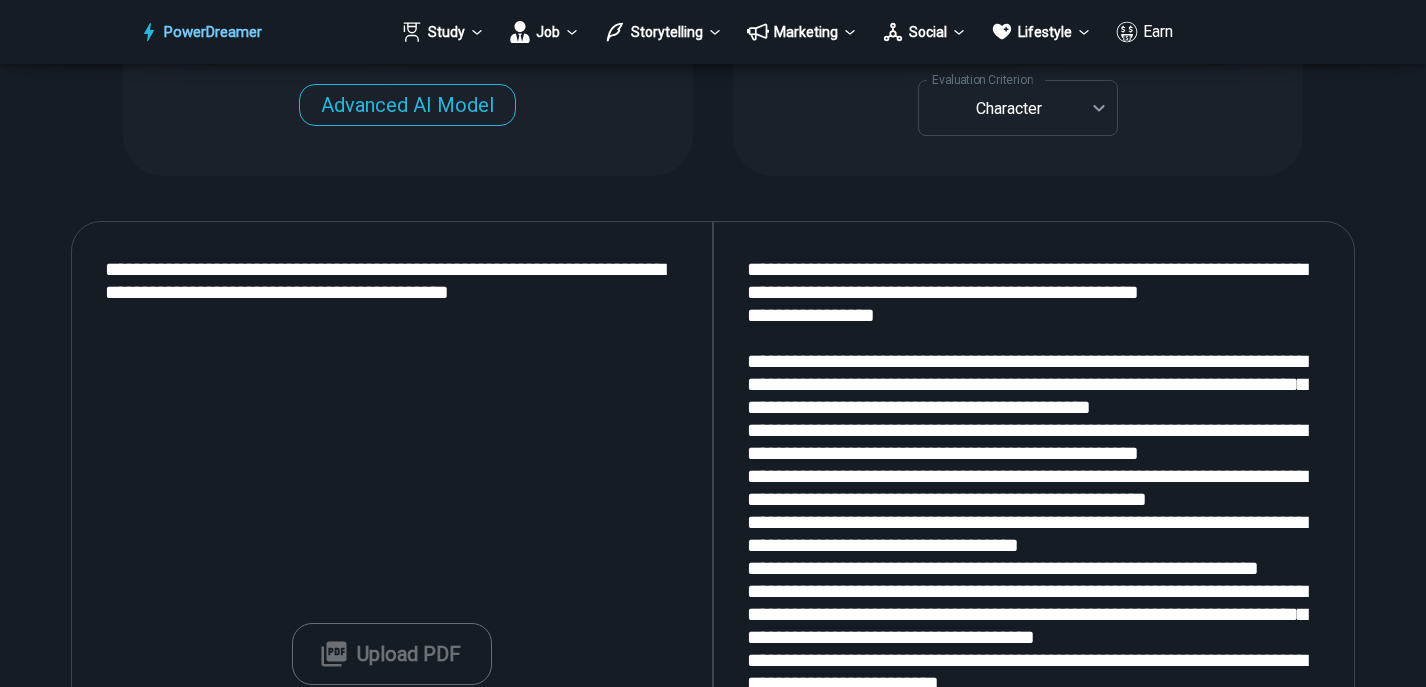 click at bounding box center (1034, 488) 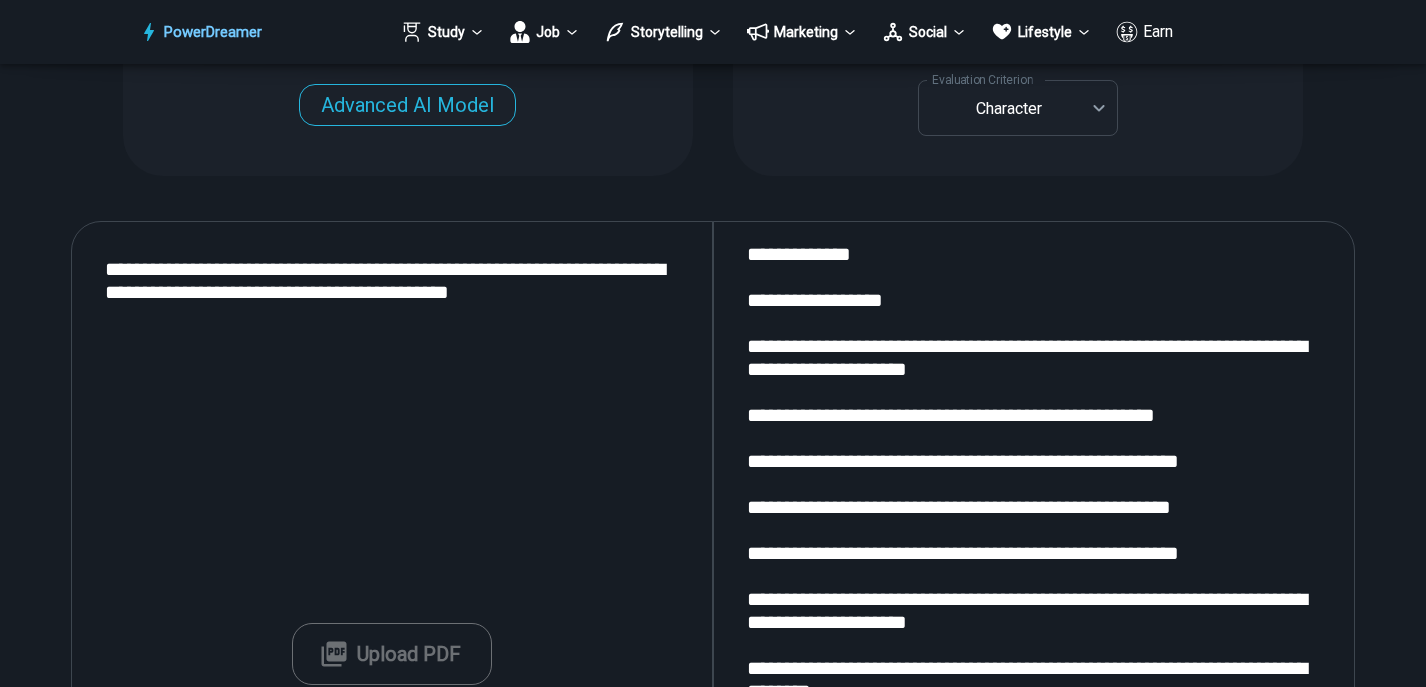 scroll, scrollTop: 2287, scrollLeft: 0, axis: vertical 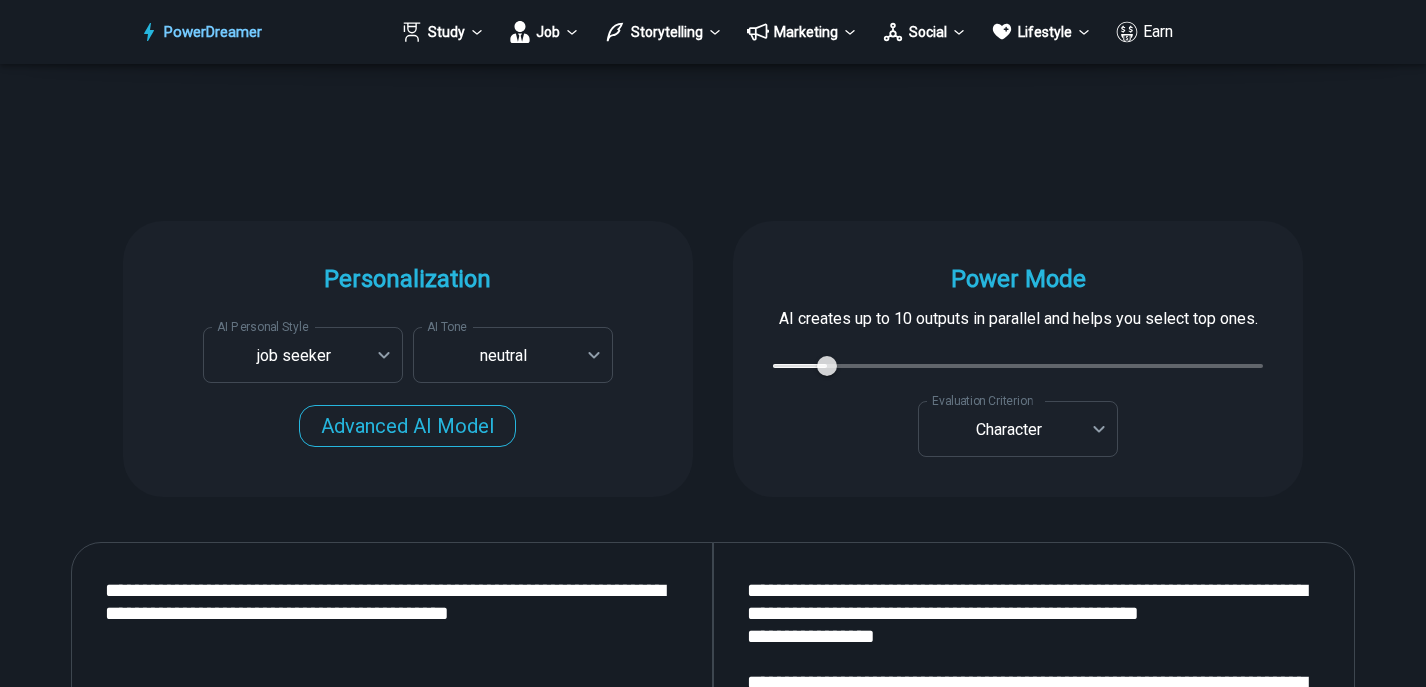 drag, startPoint x: 1079, startPoint y: 420, endPoint x: 746, endPoint y: -57, distance: 581.73706 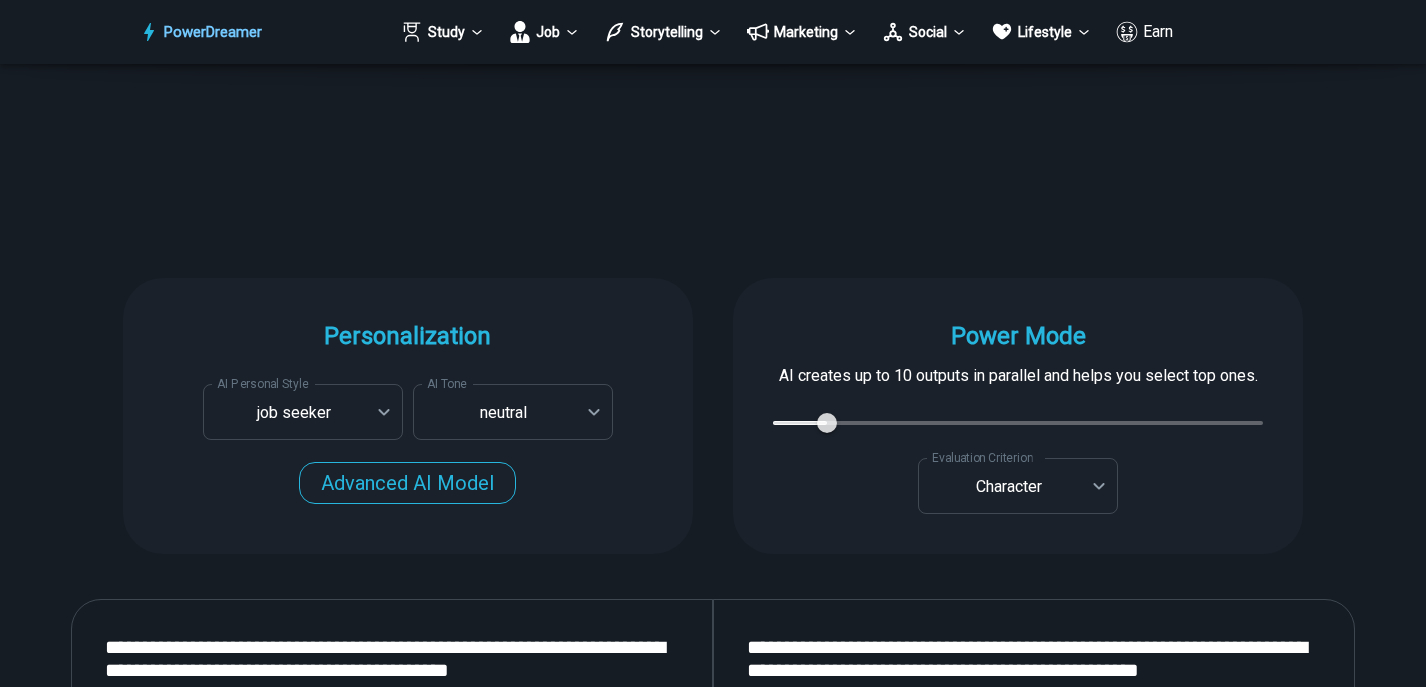 scroll, scrollTop: 2193, scrollLeft: 0, axis: vertical 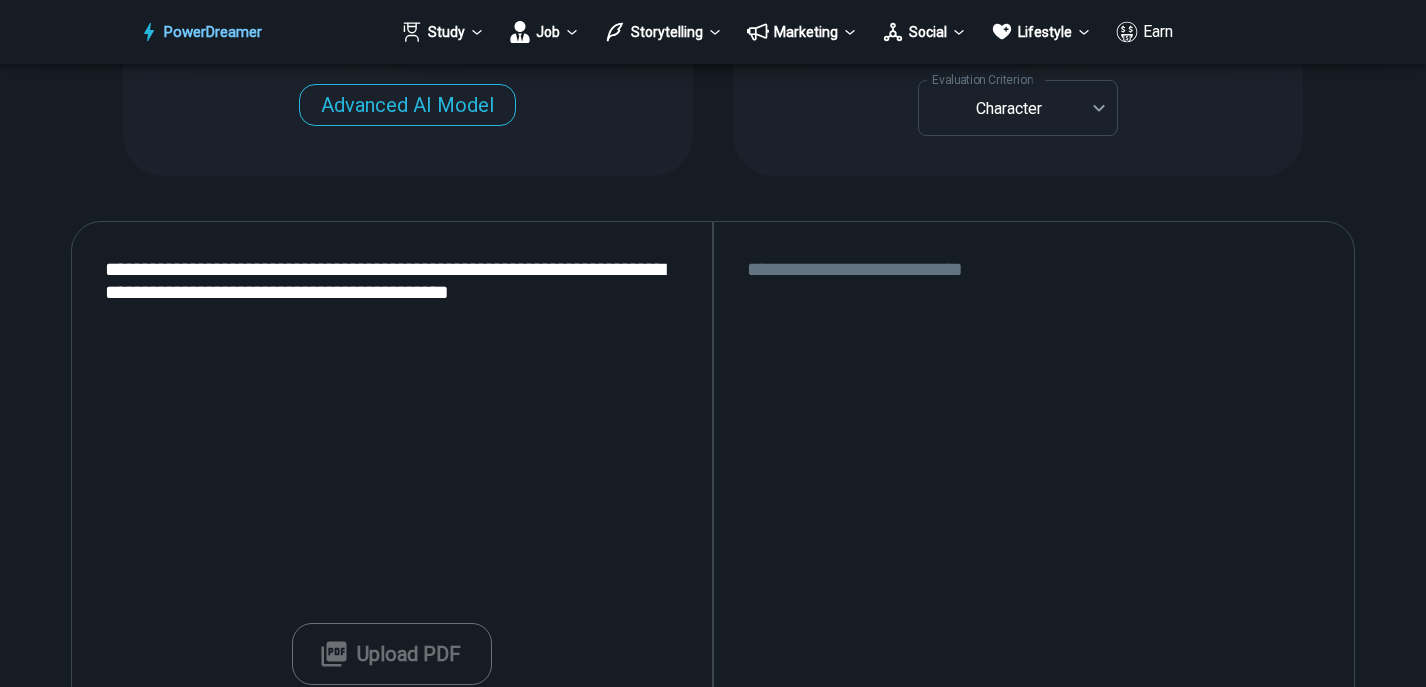 paste on "**********" 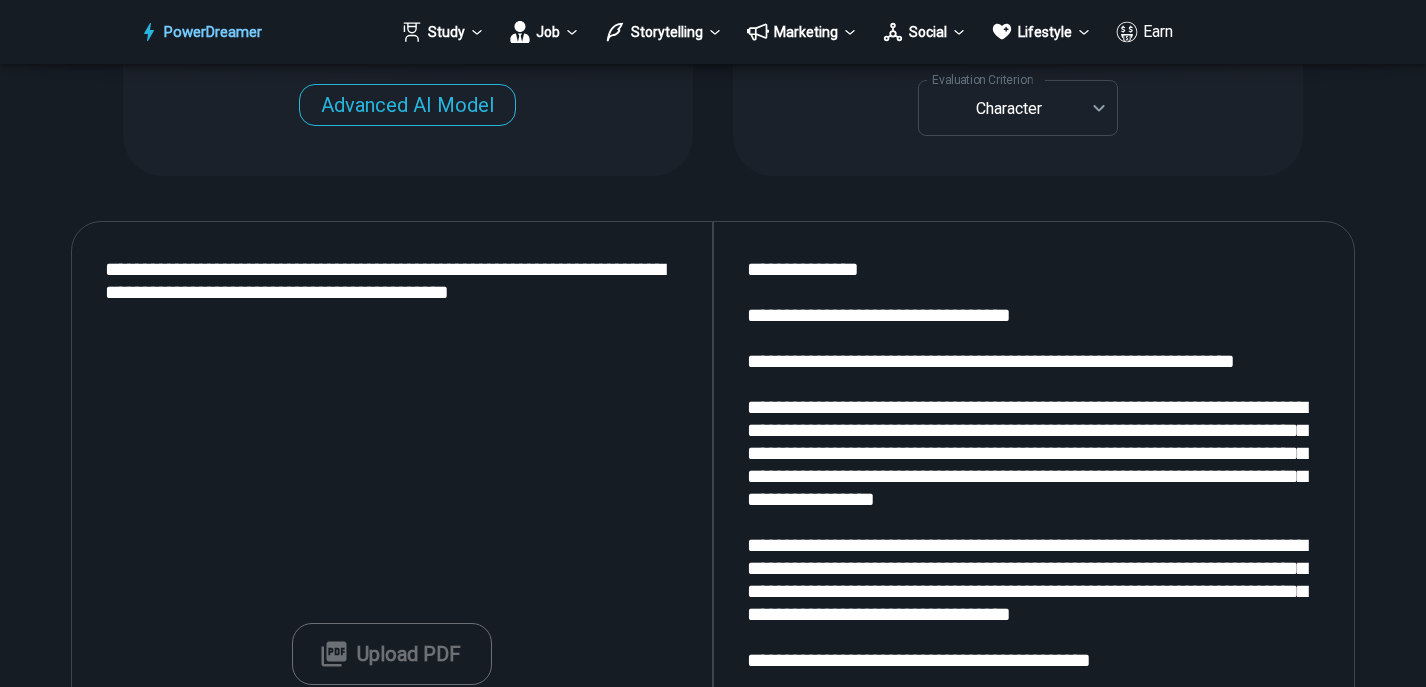 scroll, scrollTop: 2556, scrollLeft: 0, axis: vertical 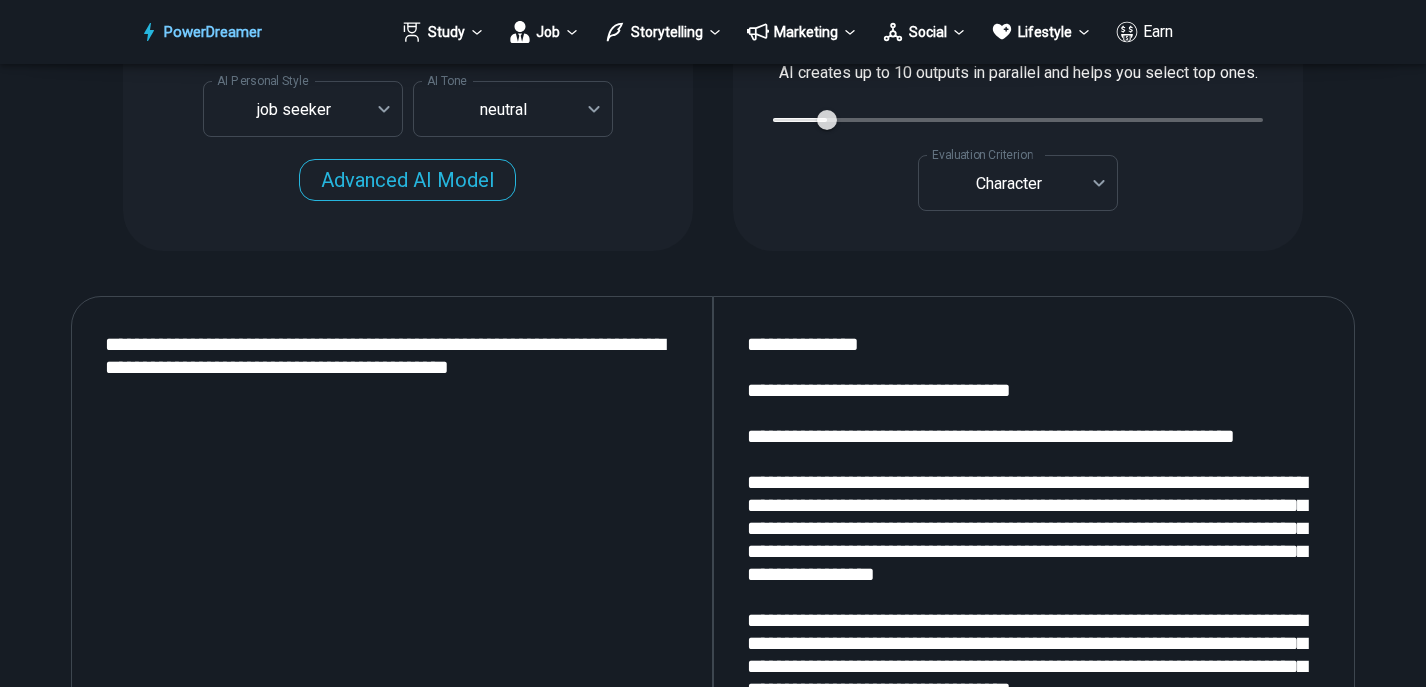 type on "**********" 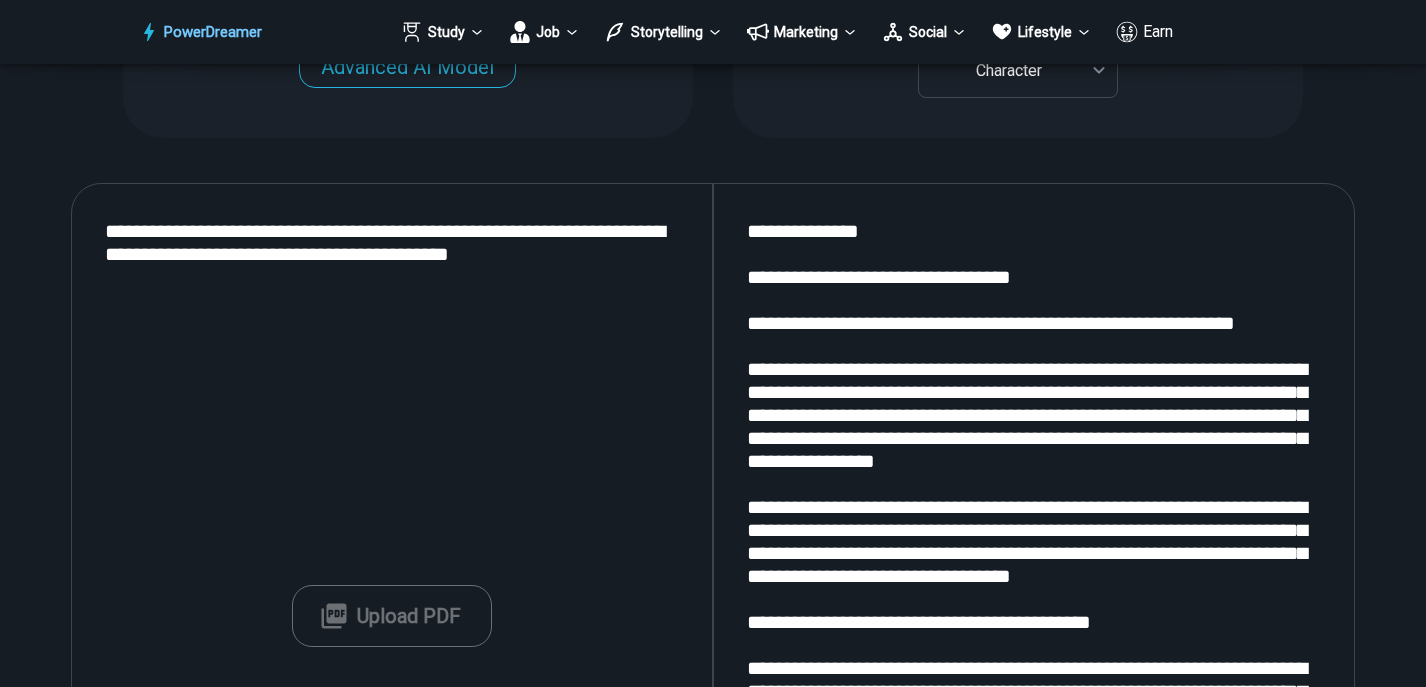 scroll, scrollTop: 2233, scrollLeft: 0, axis: vertical 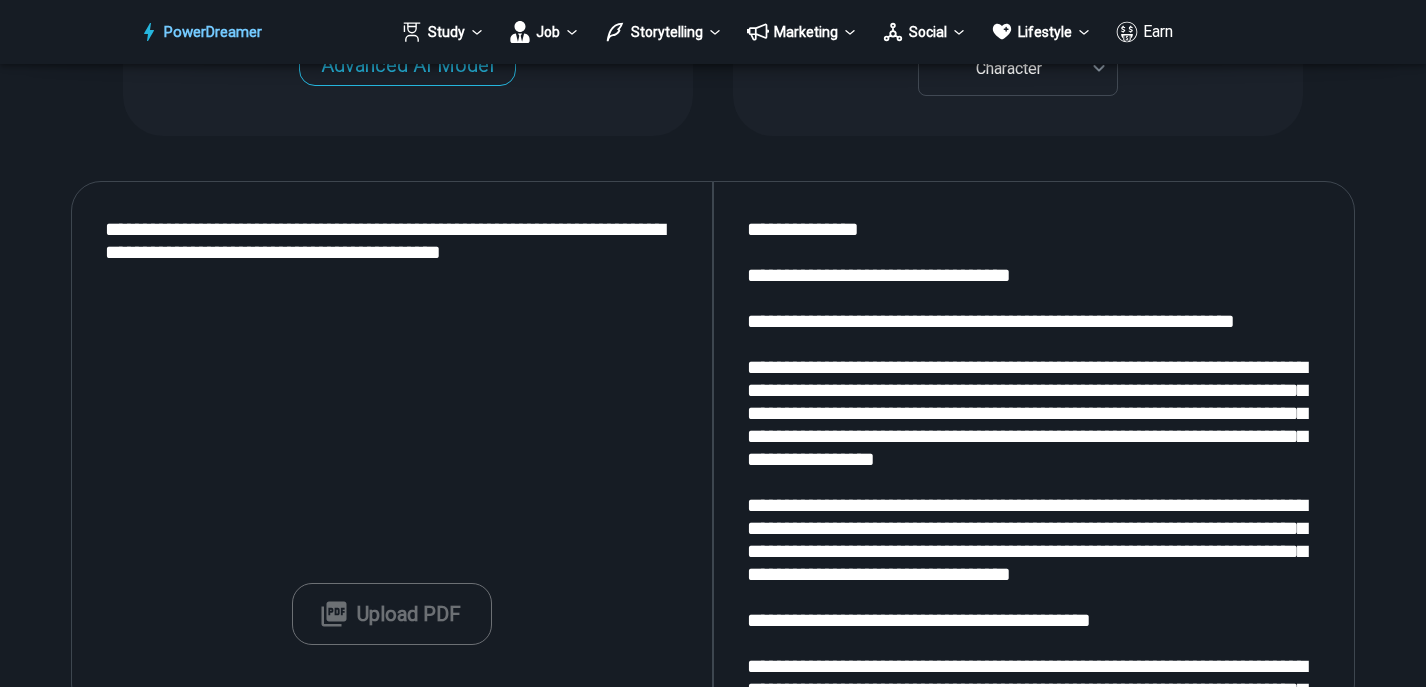 drag, startPoint x: 599, startPoint y: 254, endPoint x: 92, endPoint y: 218, distance: 508.2765 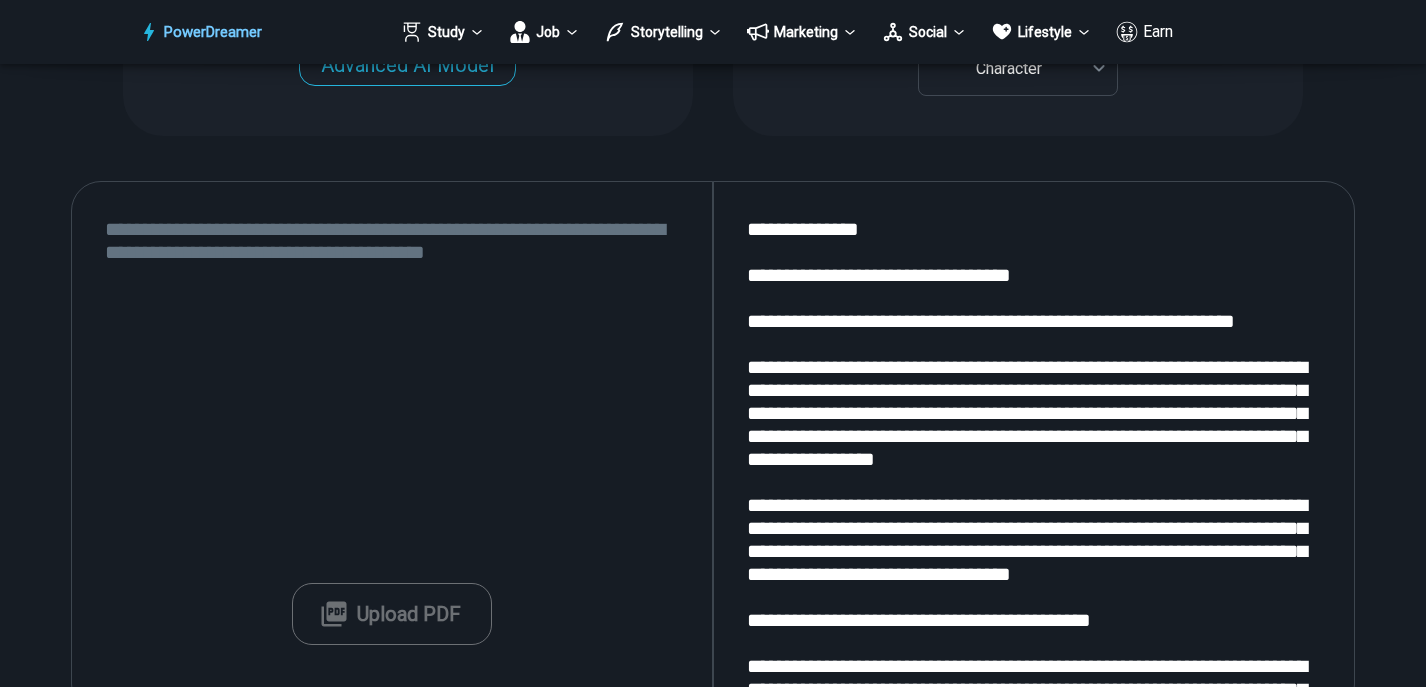 paste on "****" 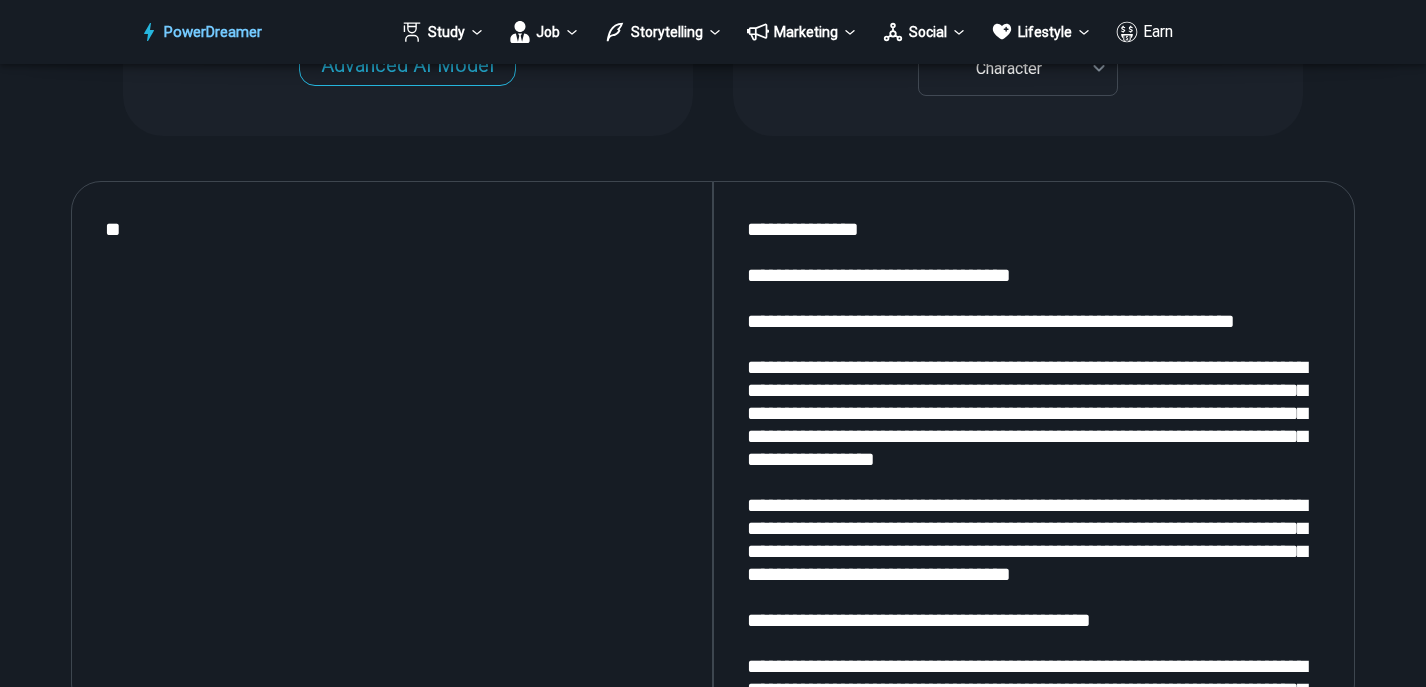 type on "*" 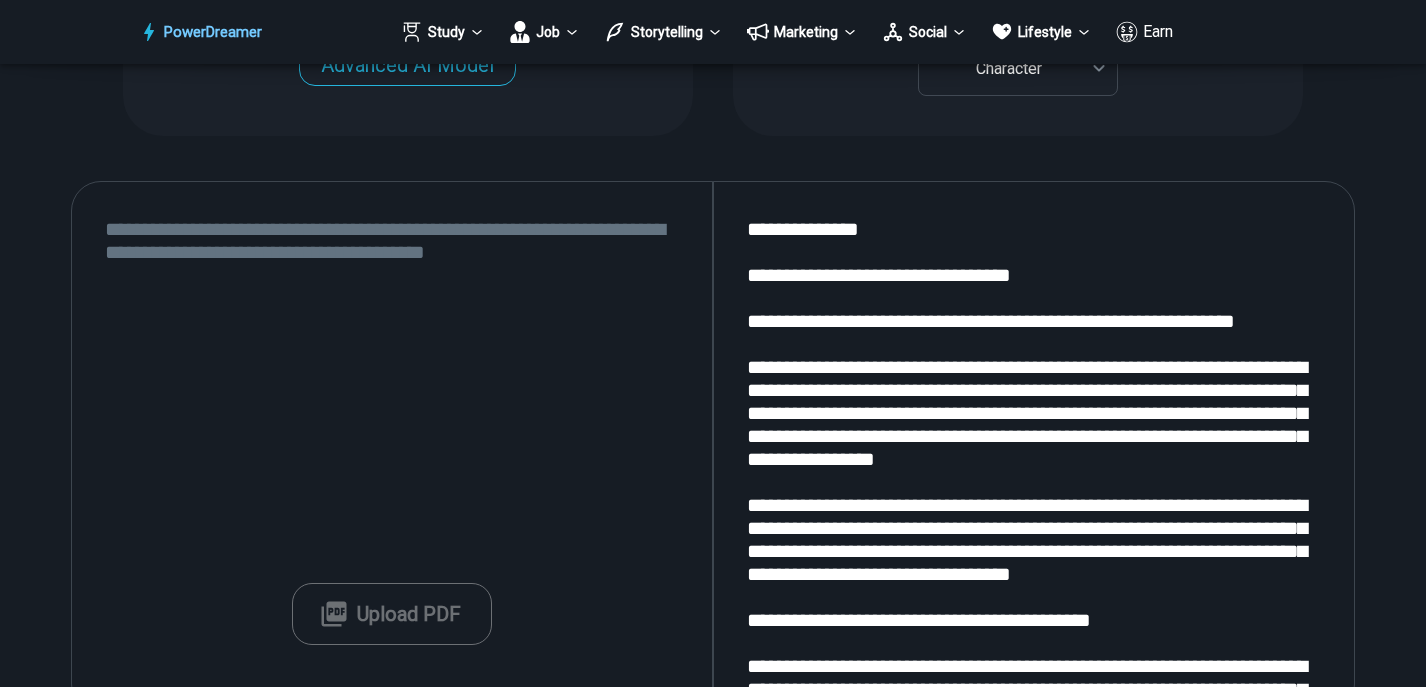 type 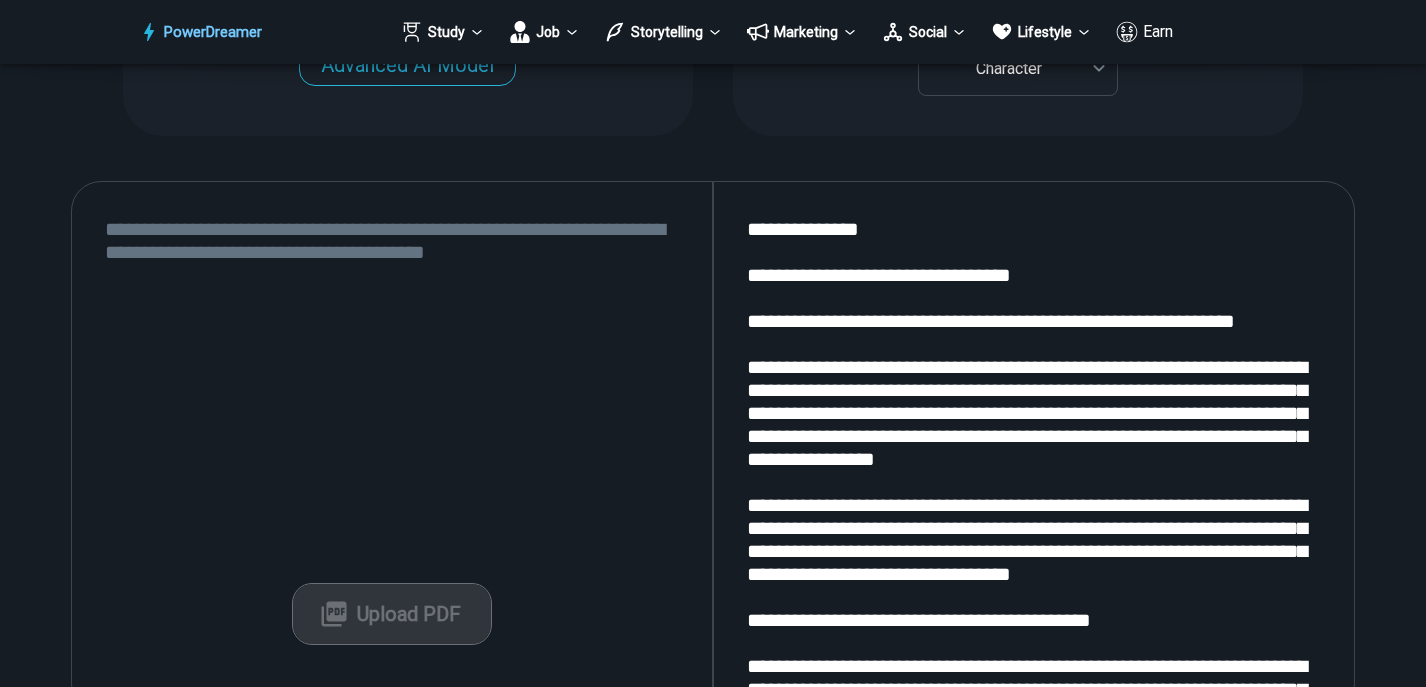 click on "Upload PDF" at bounding box center (392, 614) 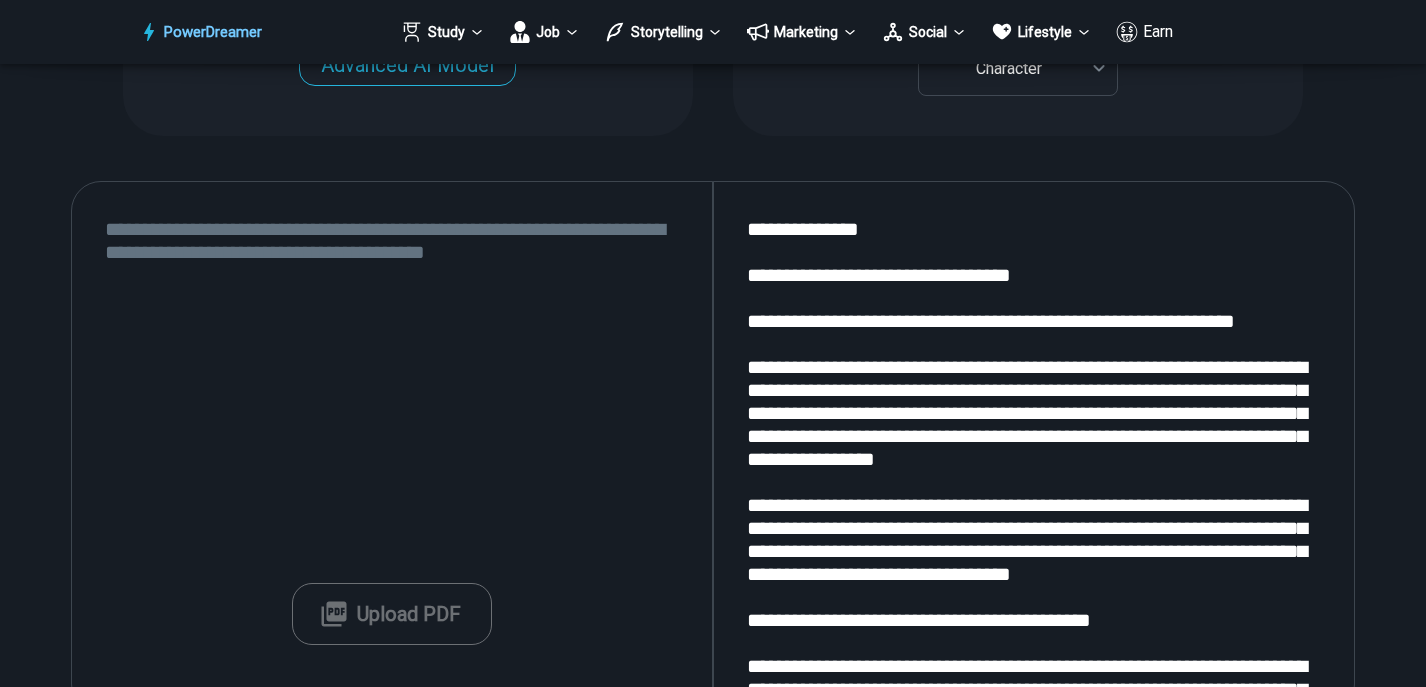type on "**********" 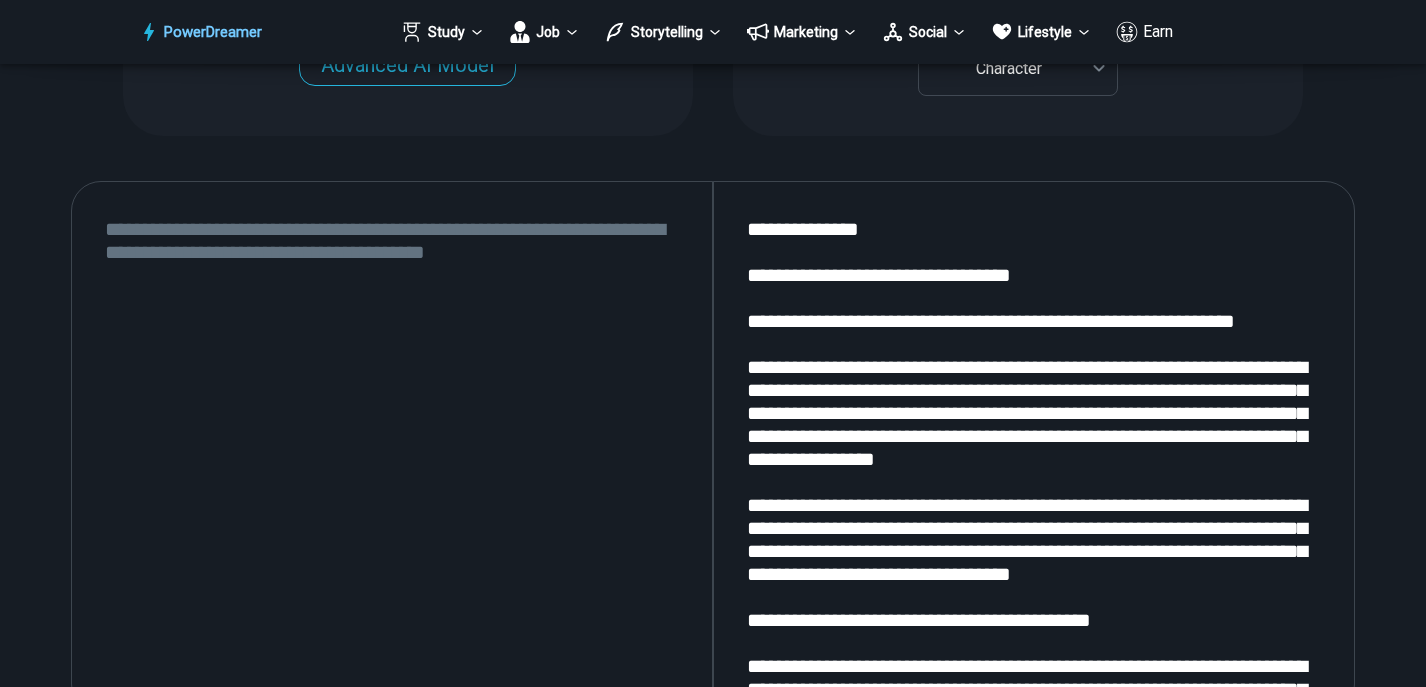 scroll, scrollTop: 253, scrollLeft: 0, axis: vertical 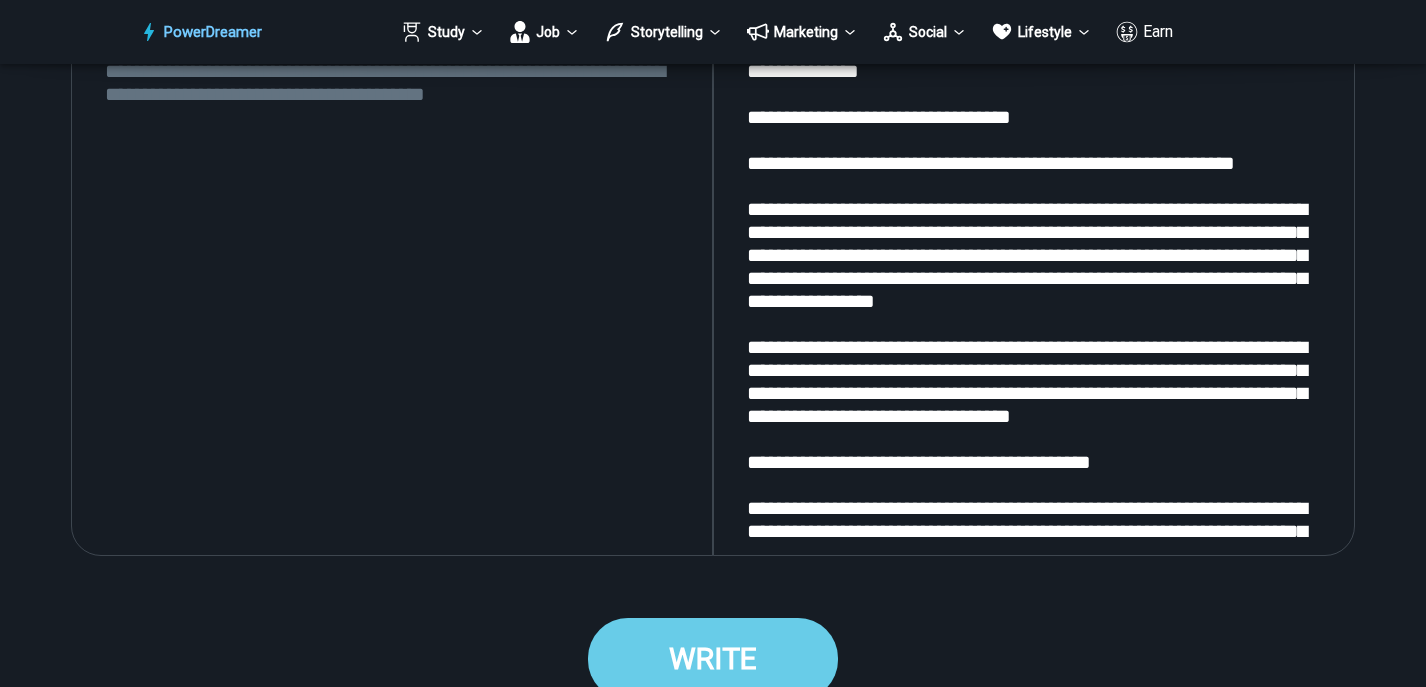 click on "WRITE" at bounding box center [713, 658] 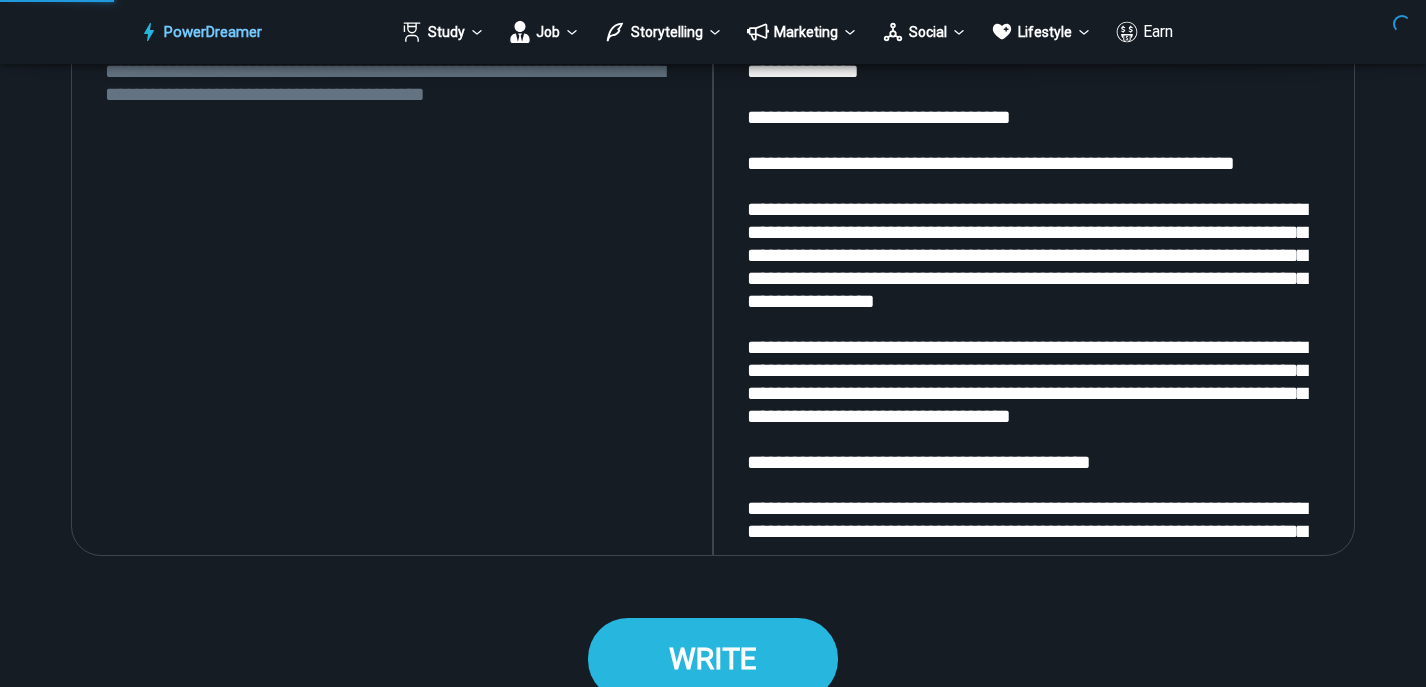 scroll, scrollTop: 0, scrollLeft: 0, axis: both 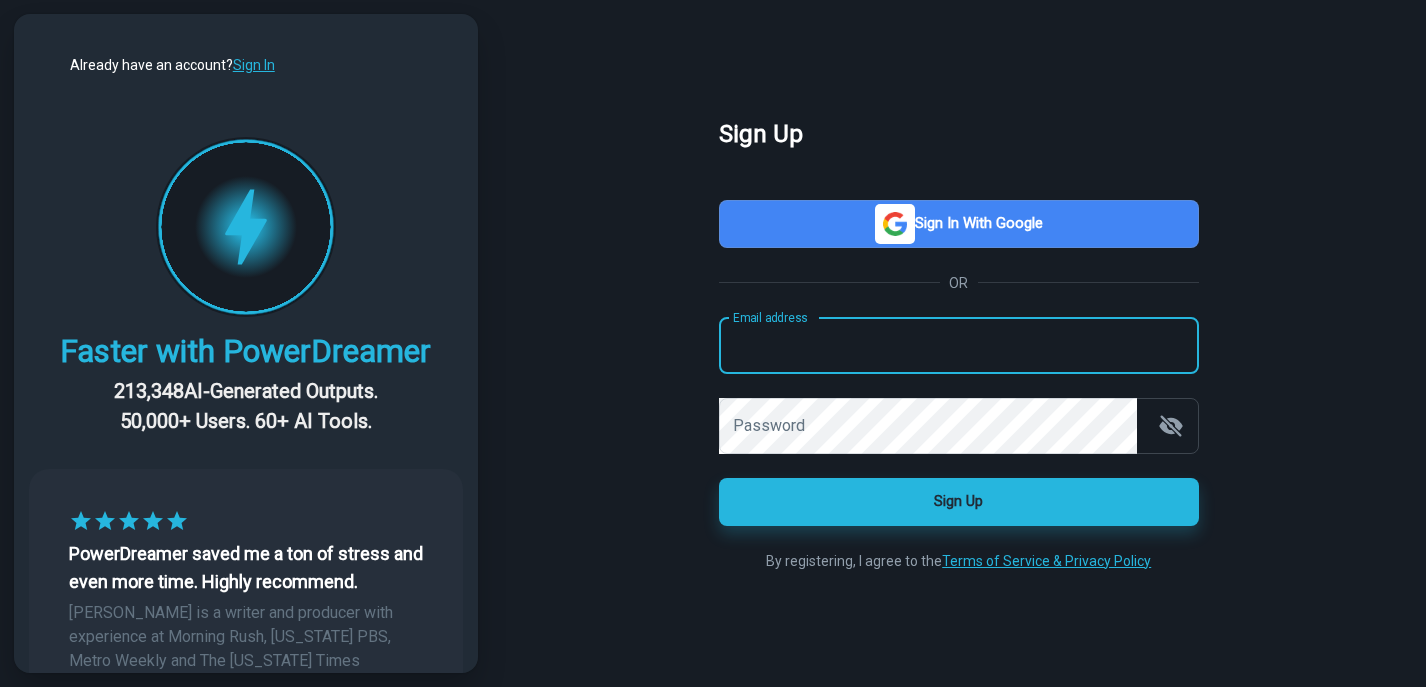 click on "Email address" at bounding box center [959, 346] 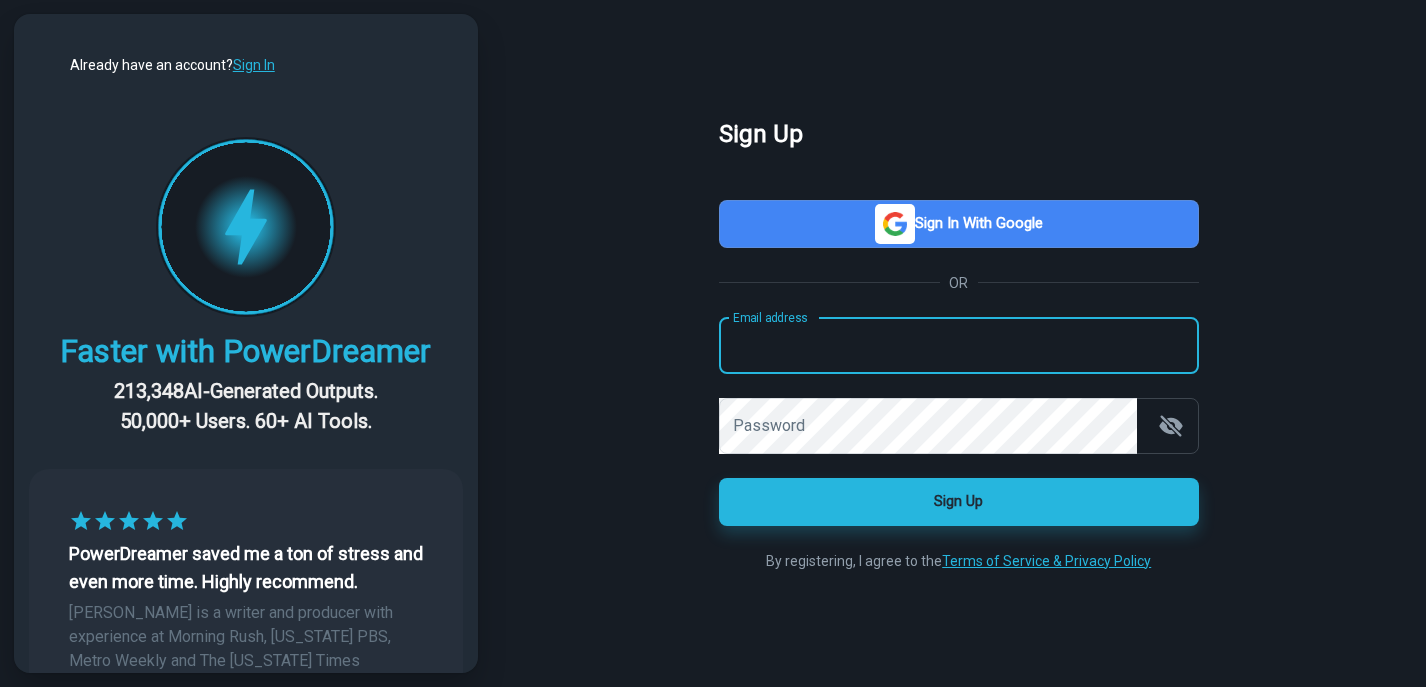 type on "*" 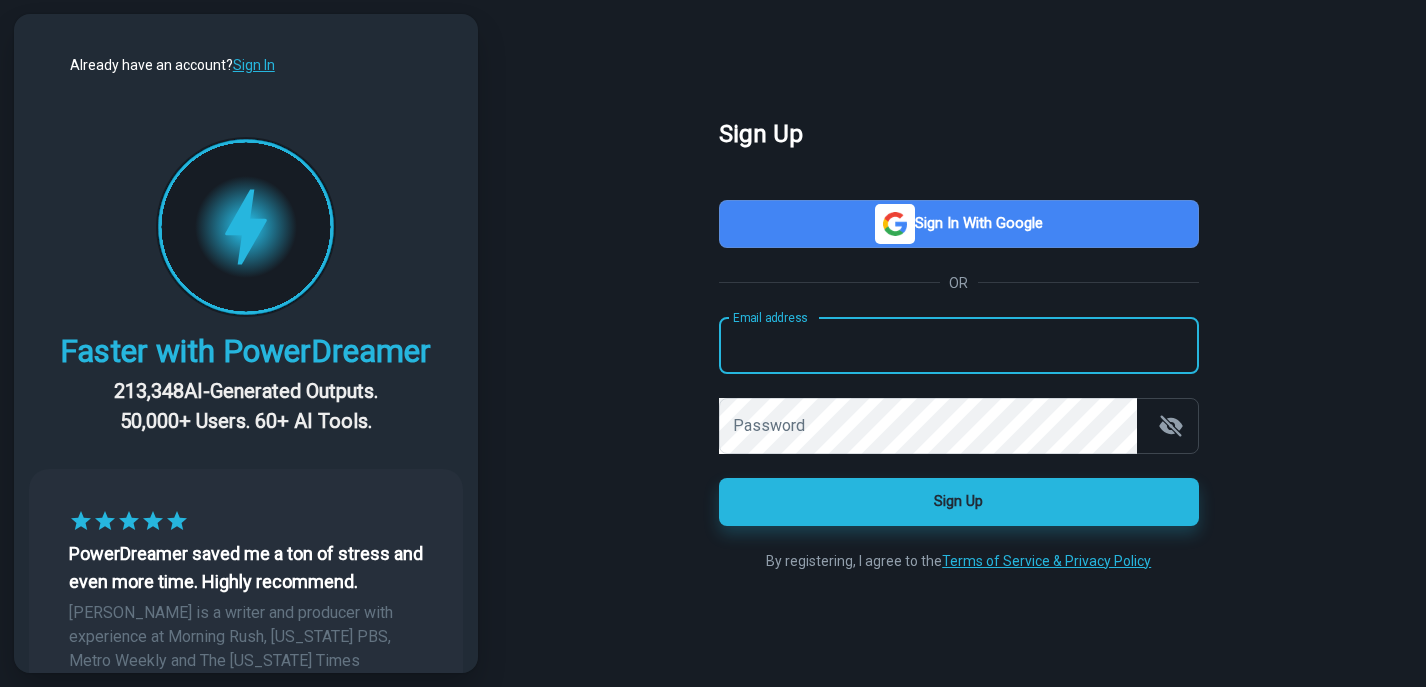 type on "**********" 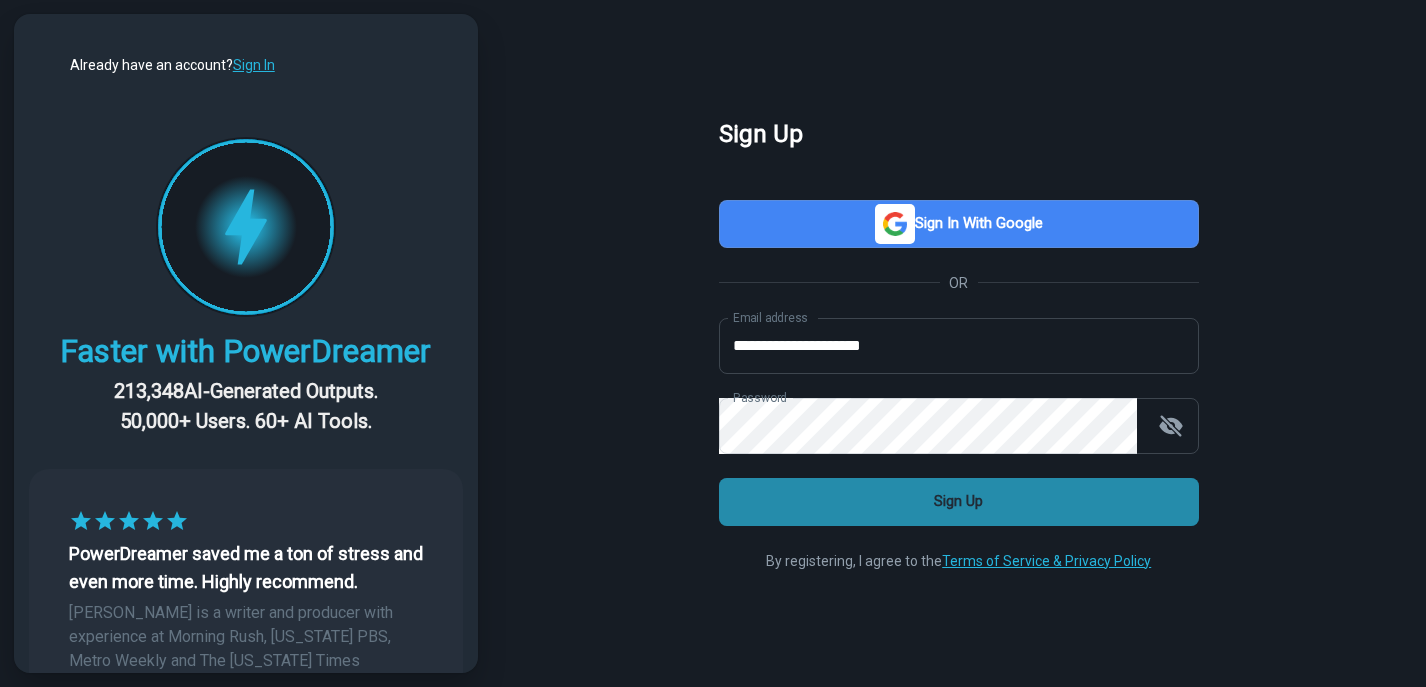 click on "Sign Up" at bounding box center (959, 502) 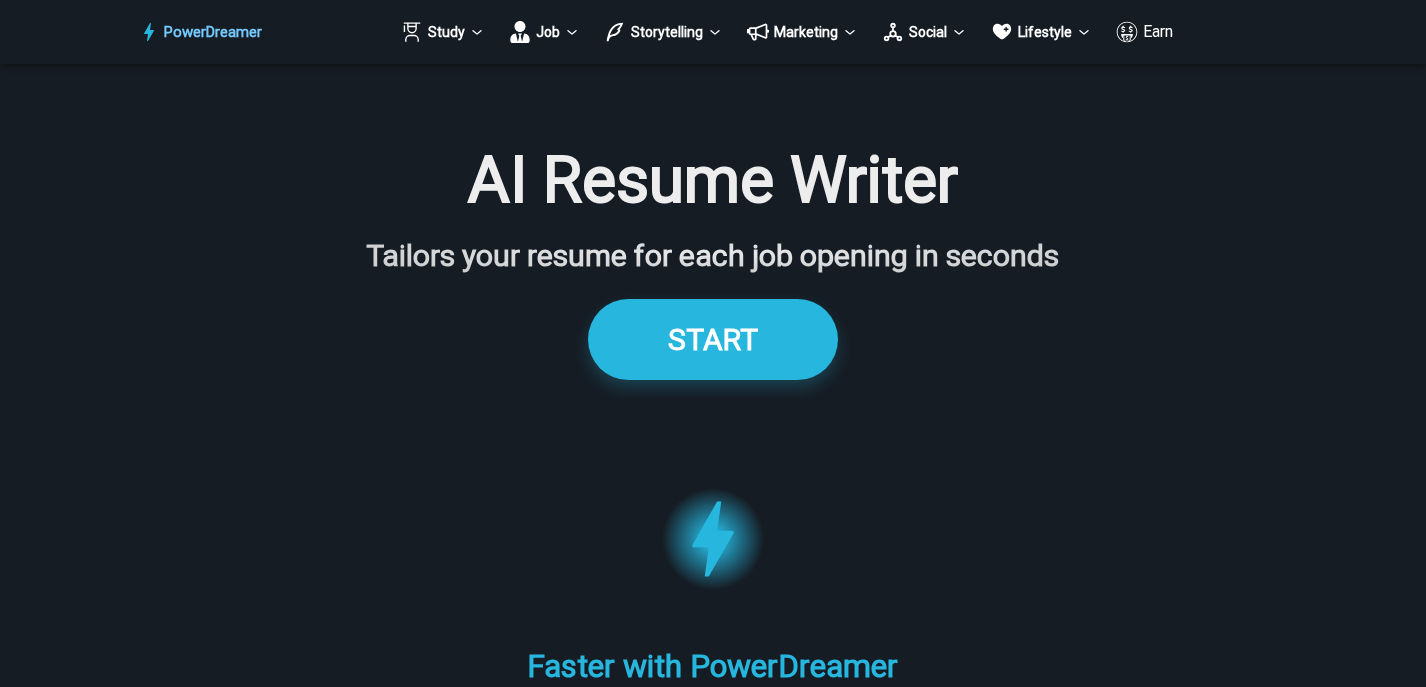 scroll, scrollTop: 0, scrollLeft: 0, axis: both 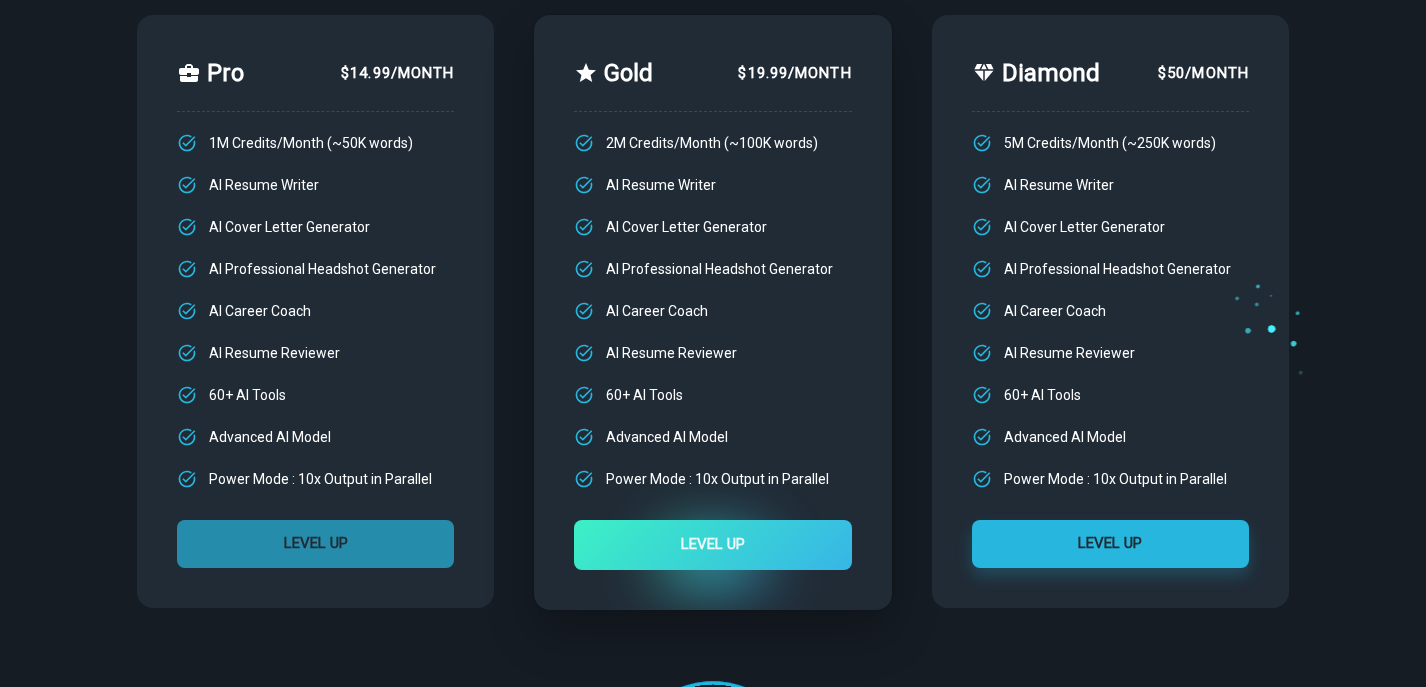 click on "LEVEL UP" at bounding box center (315, 544) 